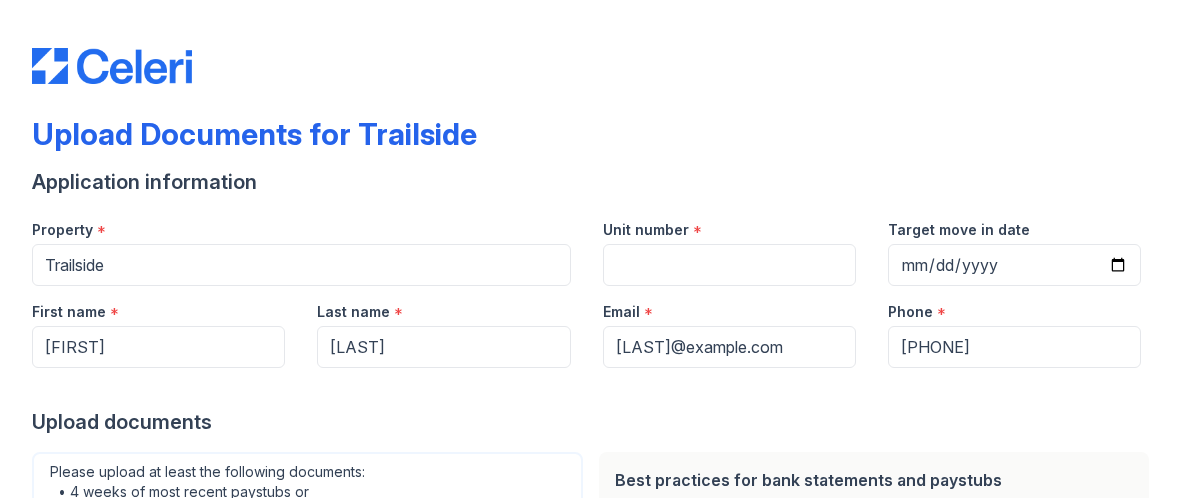 scroll, scrollTop: 0, scrollLeft: 0, axis: both 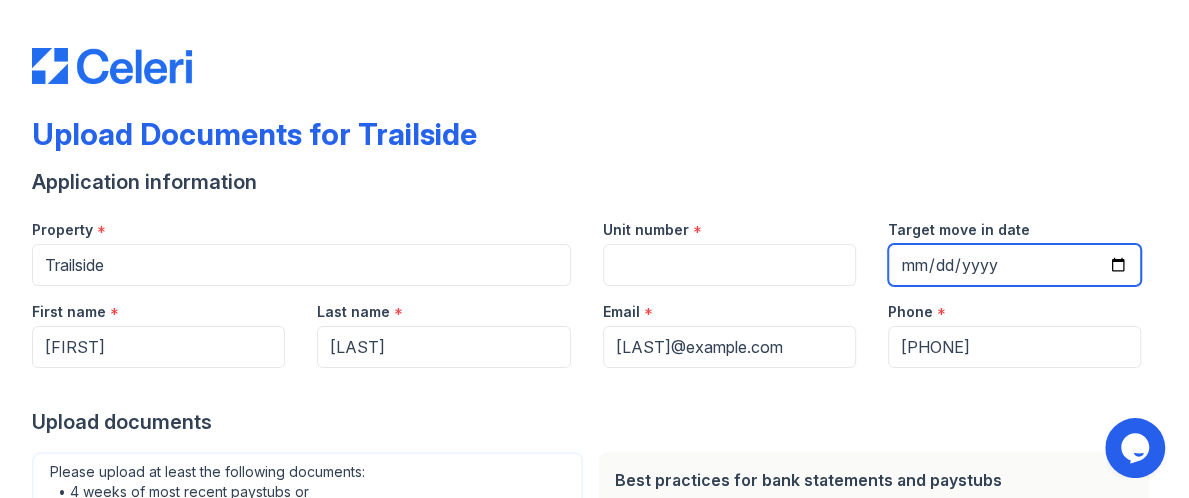 click on "Target move in date" at bounding box center [1014, 265] 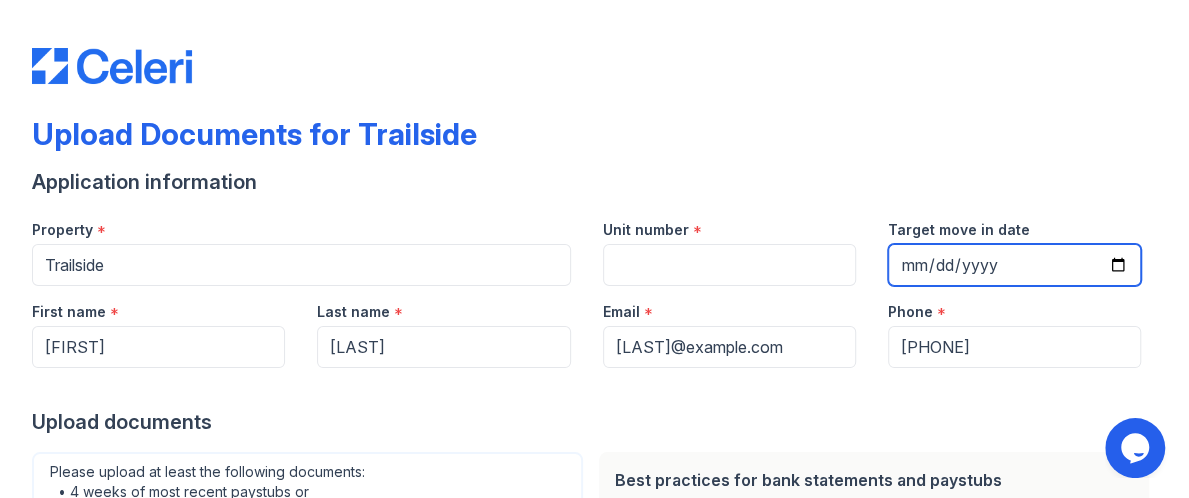 type on "0200-09-08" 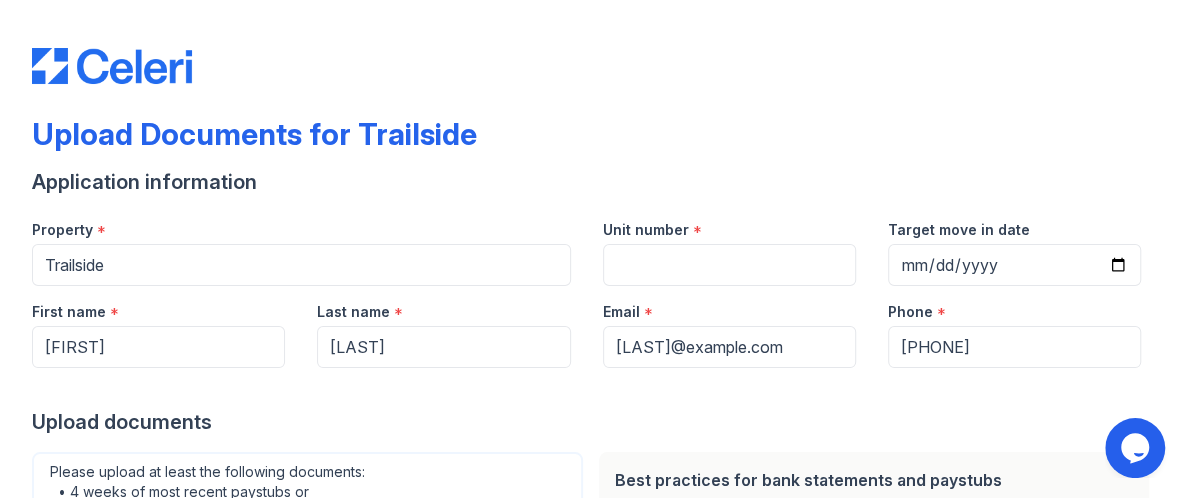 drag, startPoint x: 840, startPoint y: 241, endPoint x: 734, endPoint y: 266, distance: 108.90822 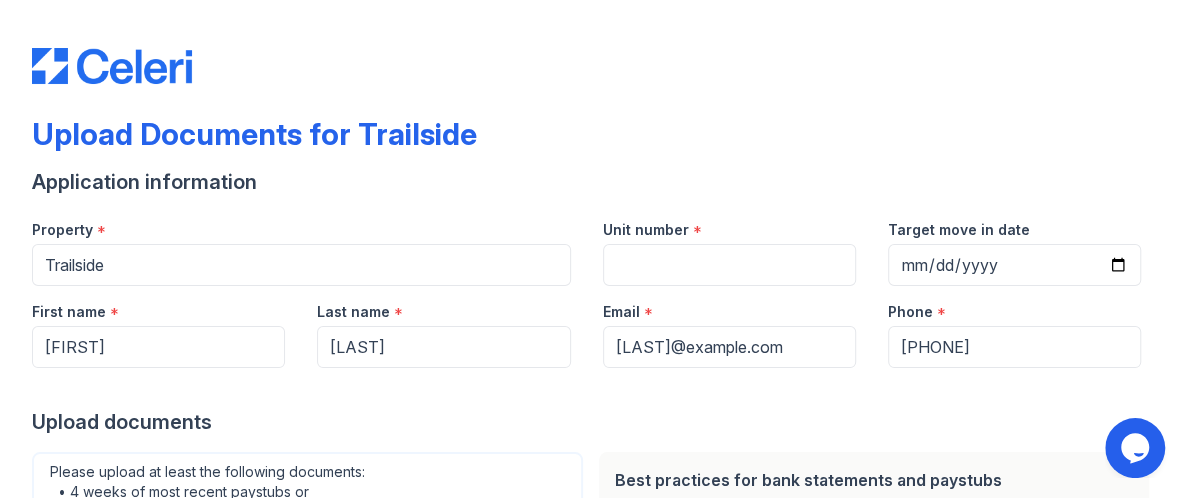 click on "Unit number
*" at bounding box center (729, 245) 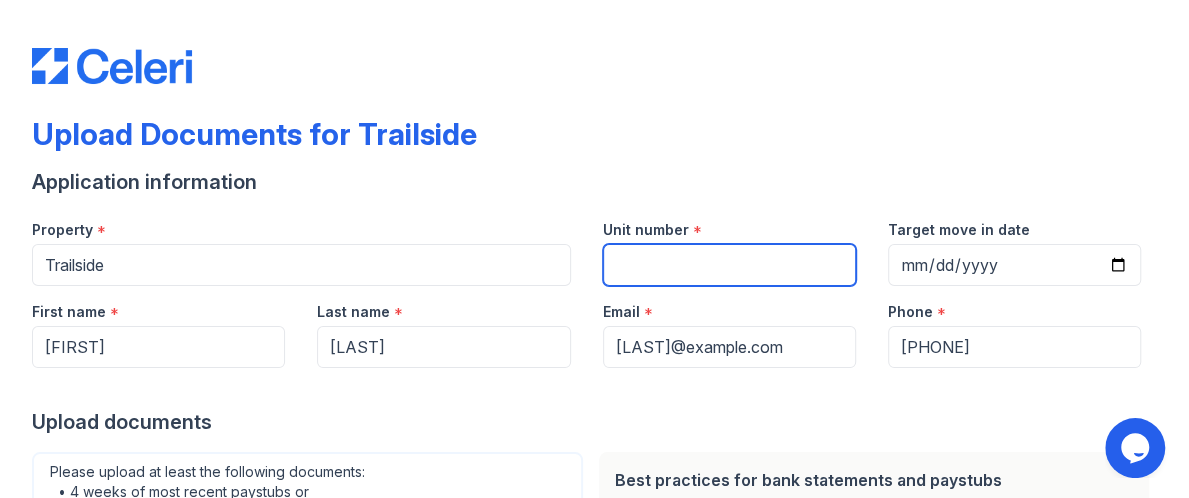 click on "Unit number" at bounding box center [729, 265] 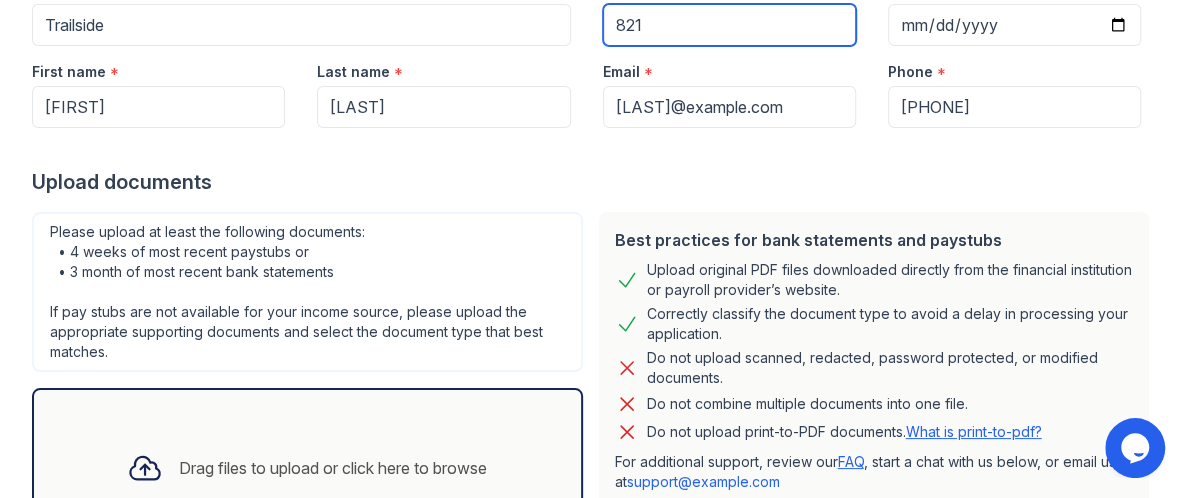 scroll, scrollTop: 412, scrollLeft: 0, axis: vertical 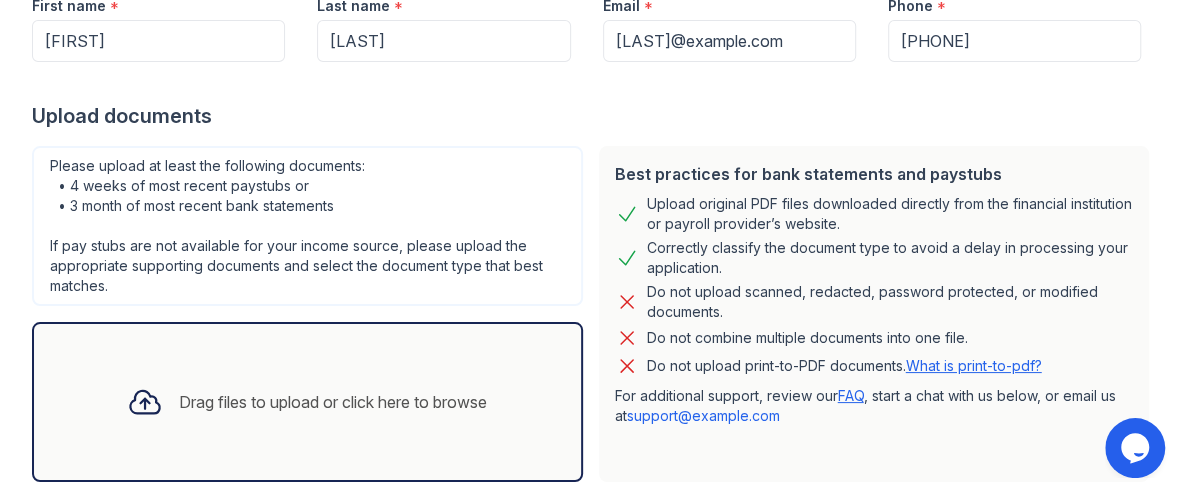 type on "821" 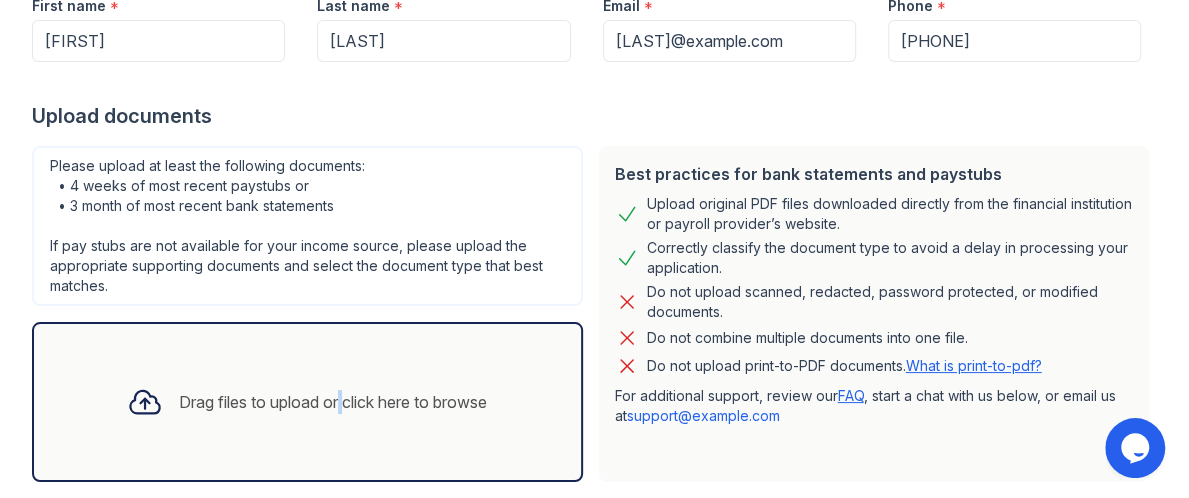 drag, startPoint x: 429, startPoint y: 396, endPoint x: 332, endPoint y: 400, distance: 97.082436 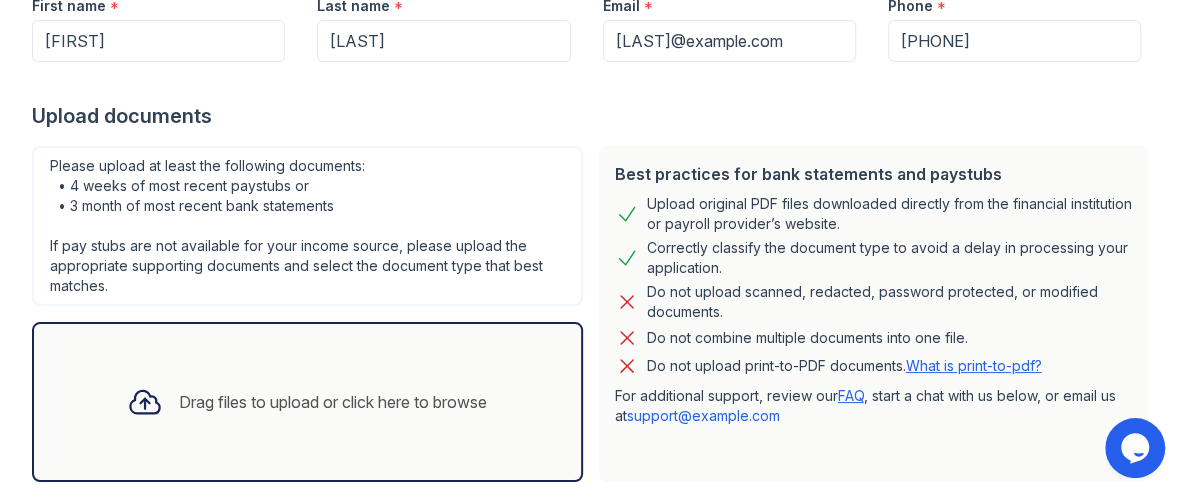 click 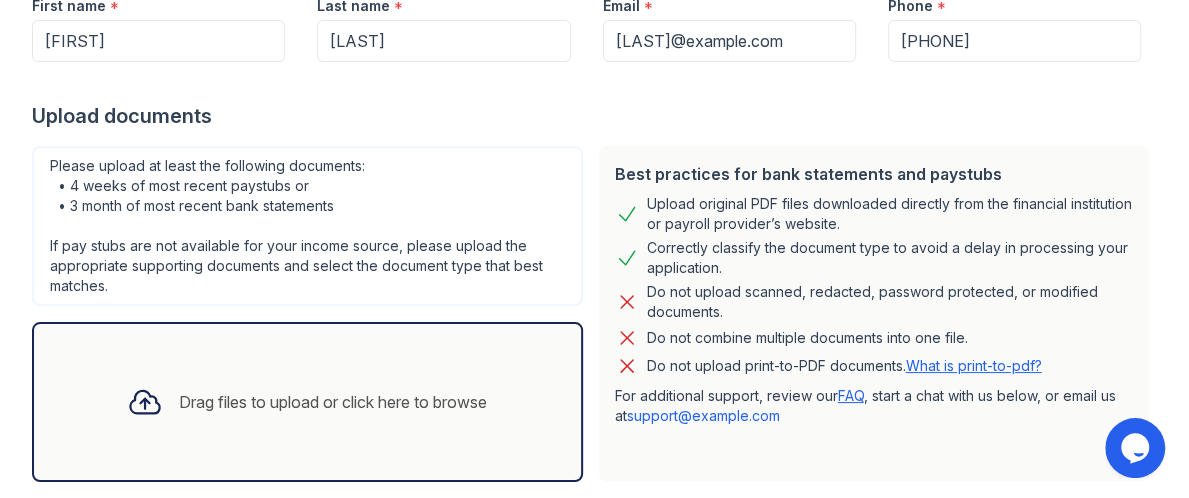 click on "Drag files to upload or click here to browse" at bounding box center [333, 402] 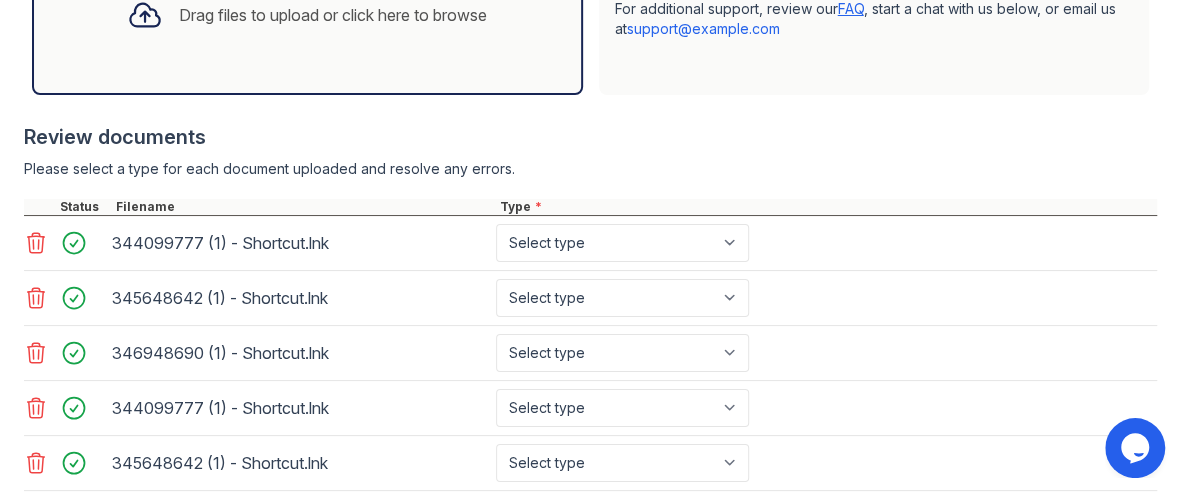 scroll, scrollTop: 696, scrollLeft: 0, axis: vertical 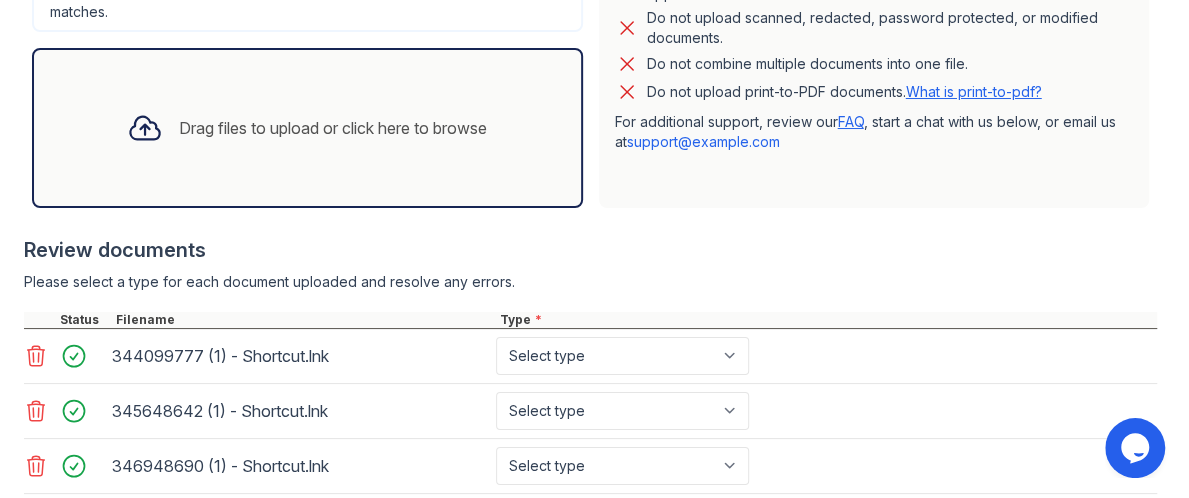 click on "344099777 (1) - Shortcut.lnk" at bounding box center (300, 356) 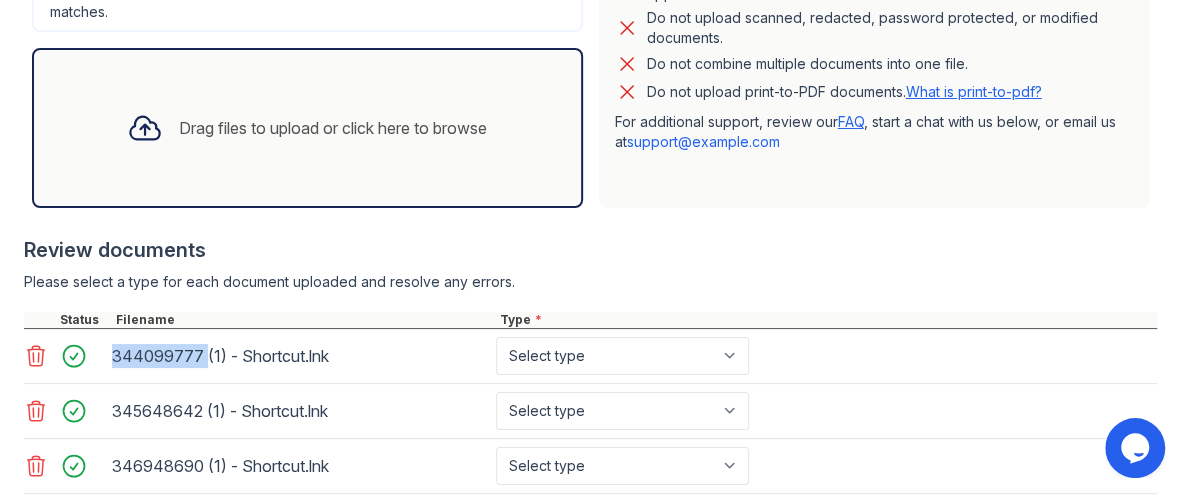 click on "344099777 (1) - Shortcut.lnk" at bounding box center (300, 356) 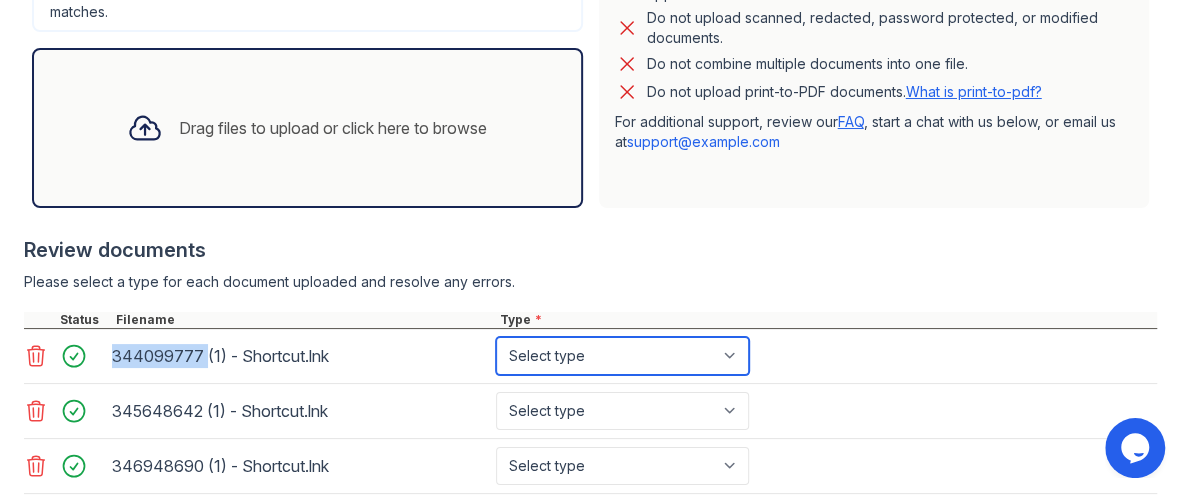 click on "Select type
Paystub
Bank Statement
Offer Letter
Tax Documents
Benefit Award Letter
Investment Account Statement
Other" at bounding box center (622, 356) 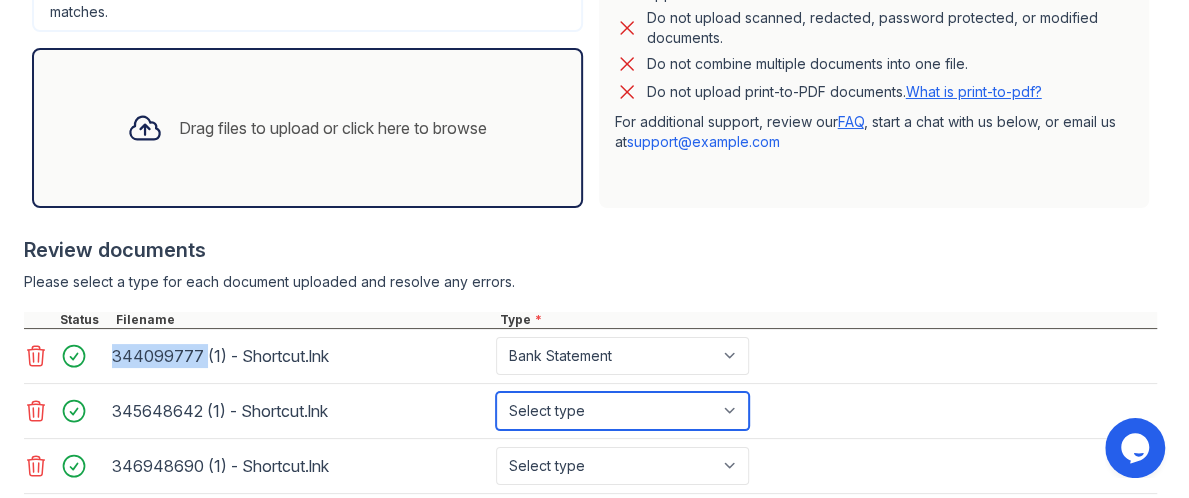 click on "Select type
Paystub
Bank Statement
Offer Letter
Tax Documents
Benefit Award Letter
Investment Account Statement
Other" at bounding box center (622, 411) 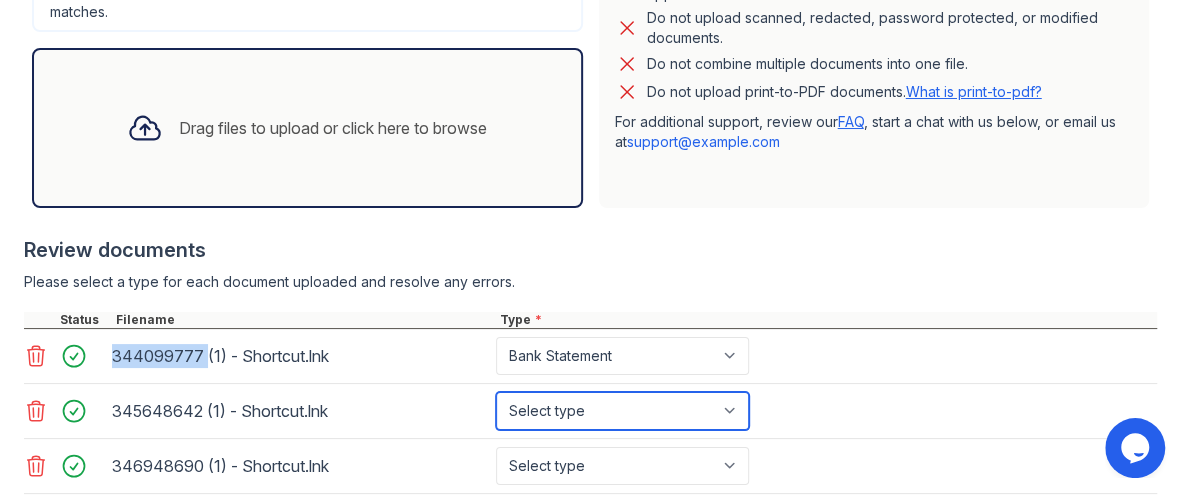 select on "bank_statement" 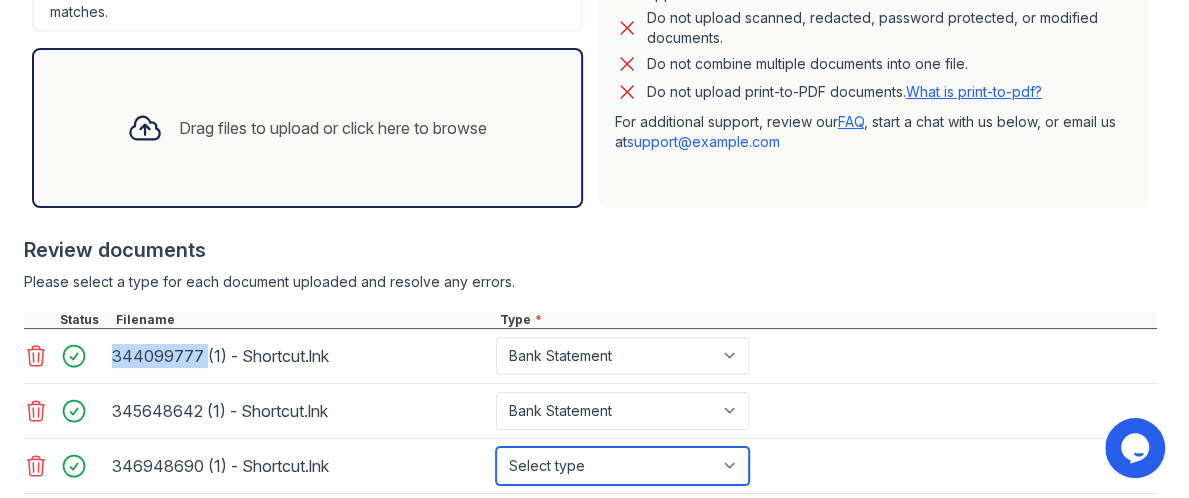 click on "Select type
Paystub
Bank Statement
Offer Letter
Tax Documents
Benefit Award Letter
Investment Account Statement
Other" at bounding box center (622, 466) 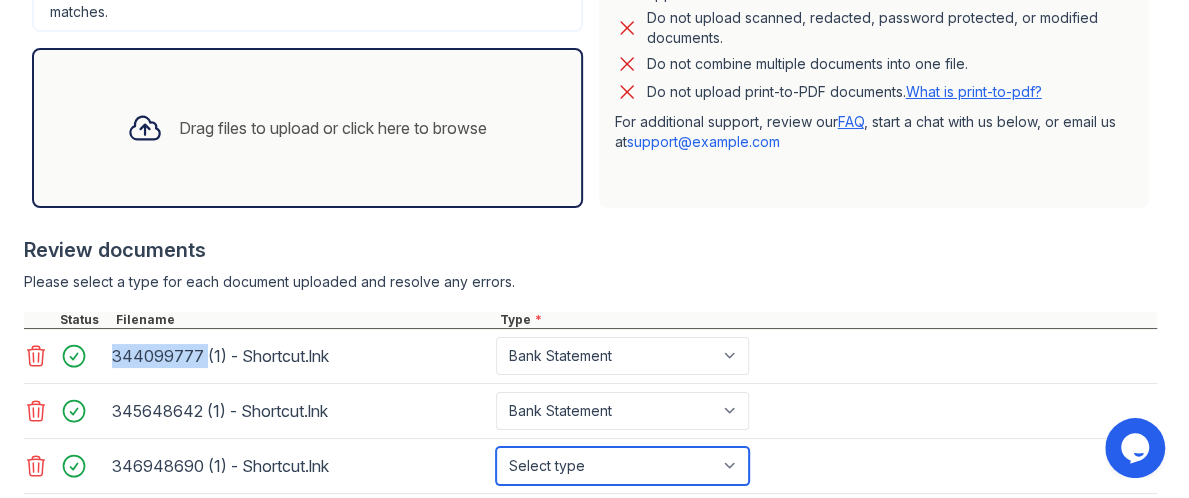 select on "bank_statement" 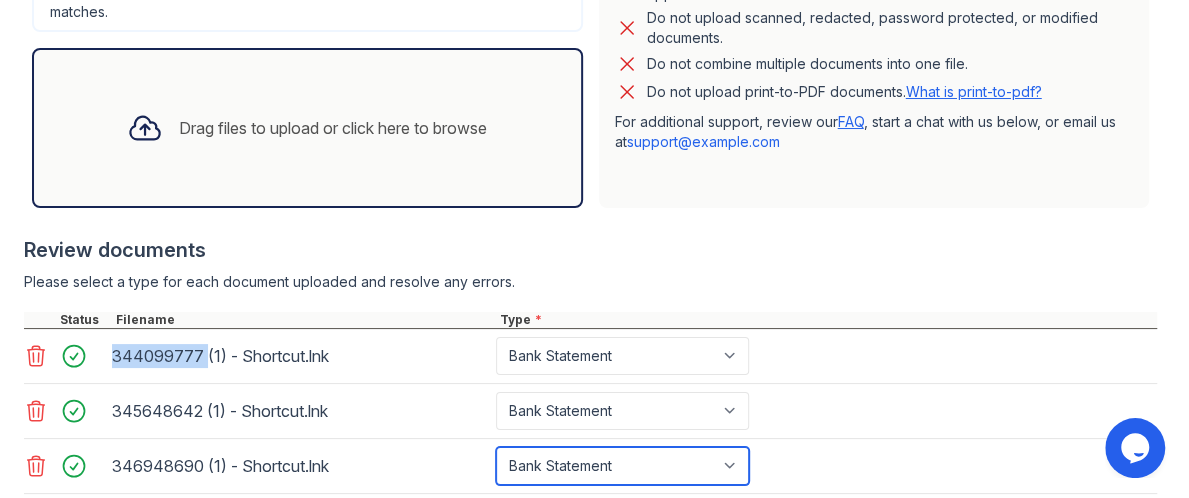 click on "Select type
Paystub
Bank Statement
Offer Letter
Tax Documents
Benefit Award Letter
Investment Account Statement
Other" at bounding box center (622, 466) 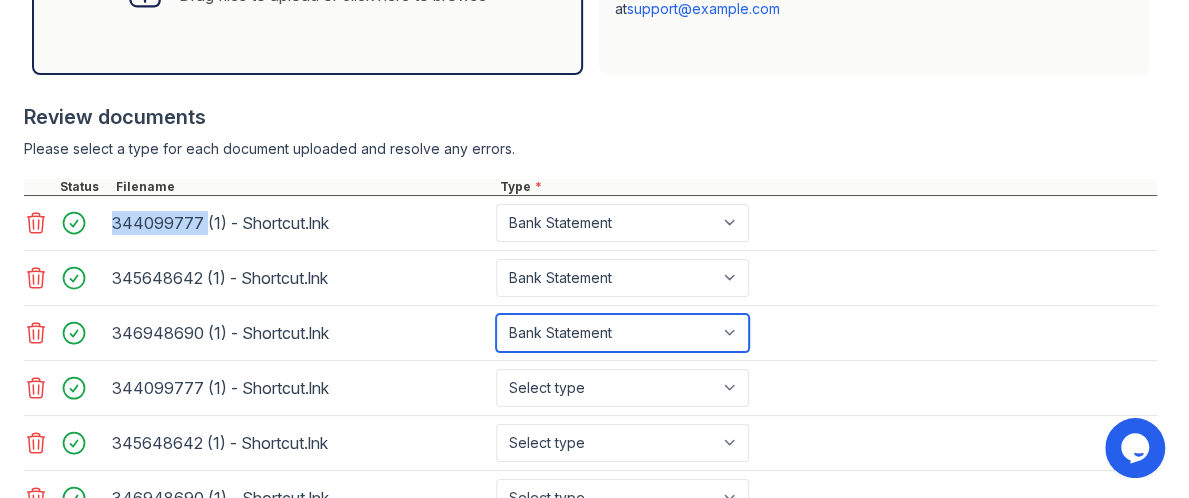 scroll, scrollTop: 820, scrollLeft: 0, axis: vertical 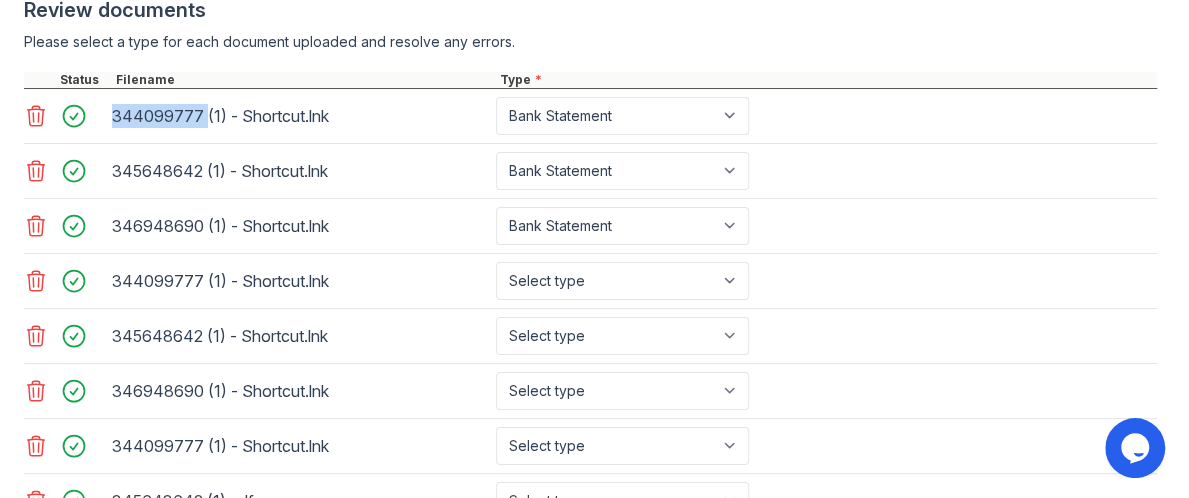 click 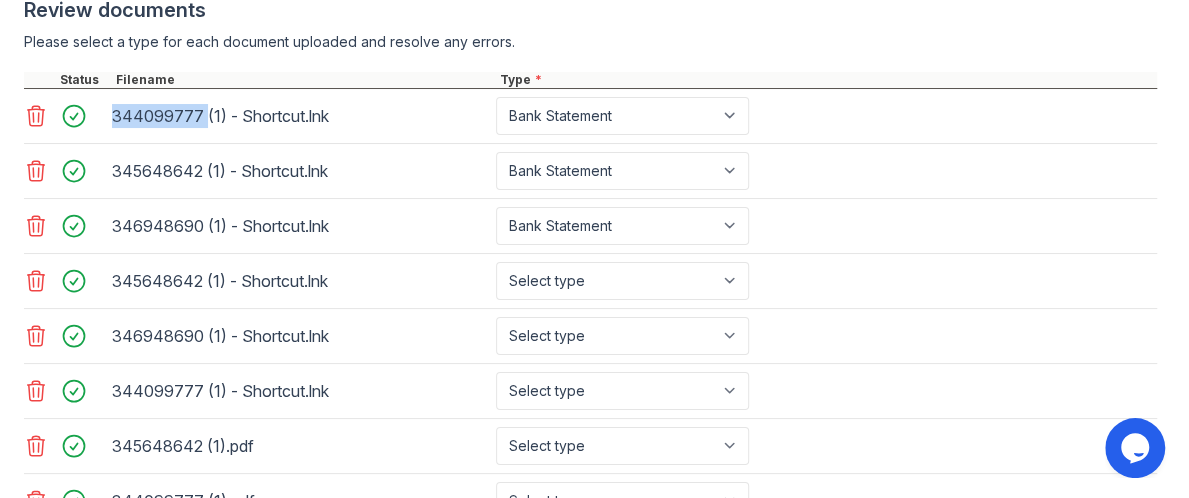 click 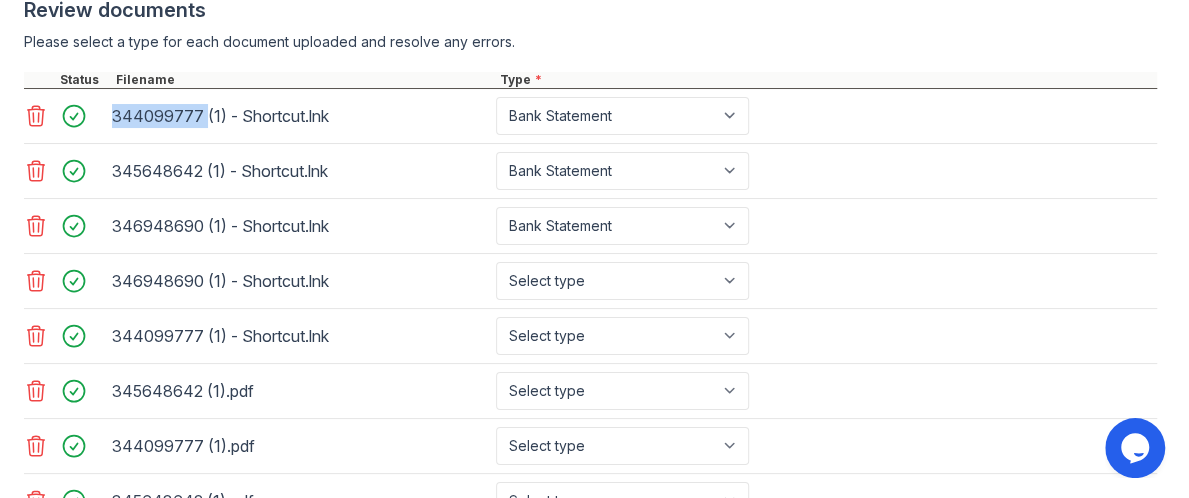 click 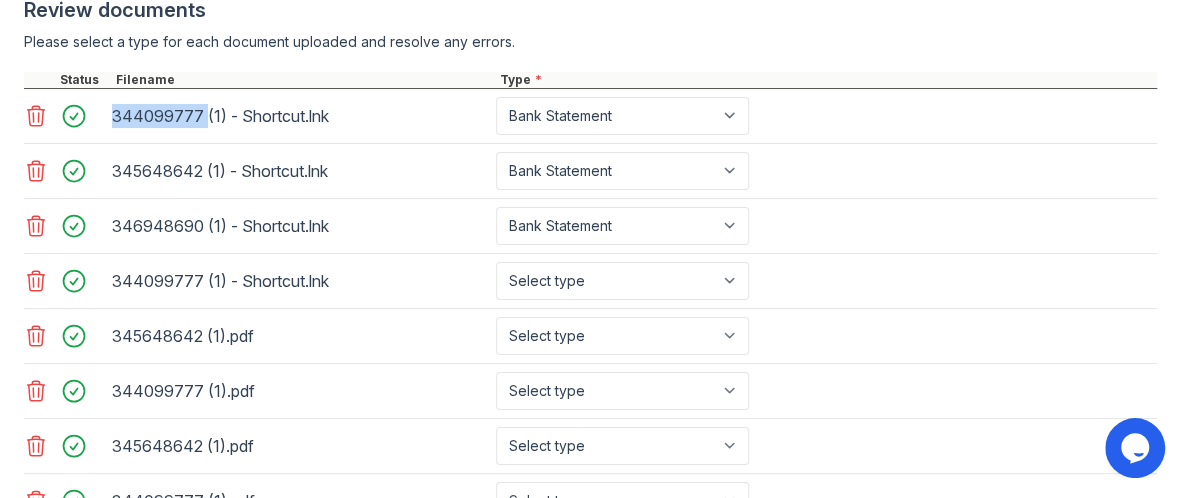 click 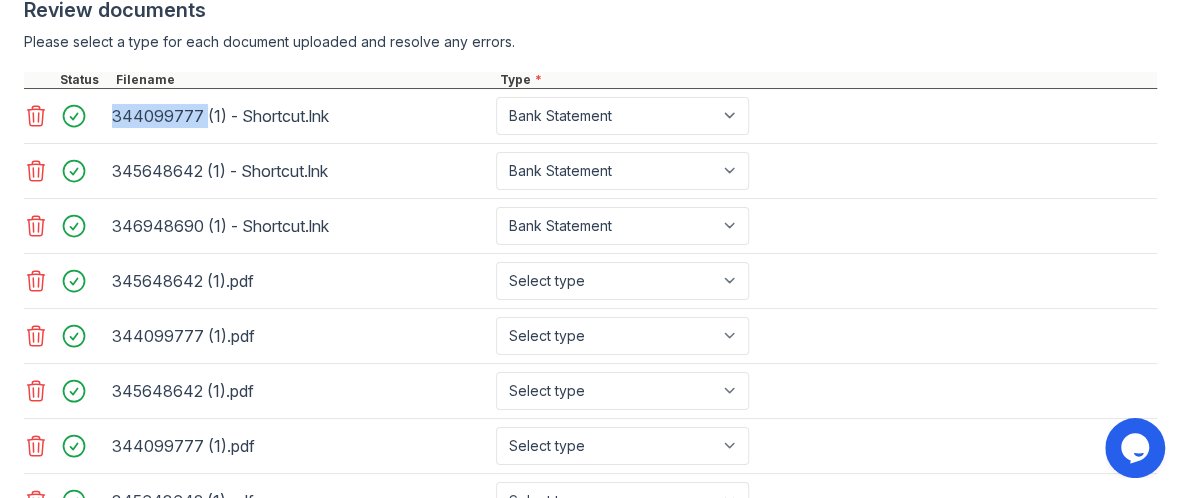 click 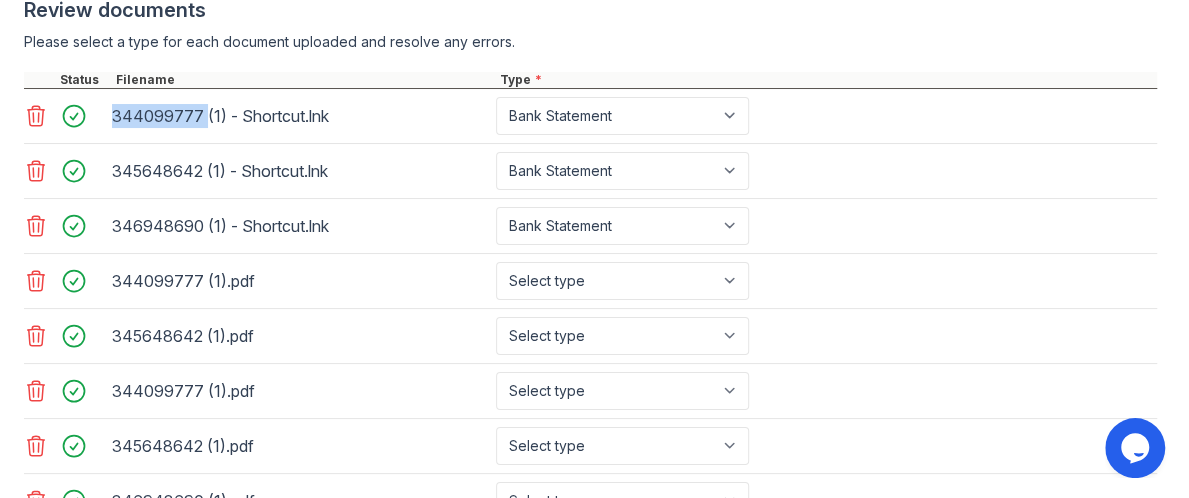 click 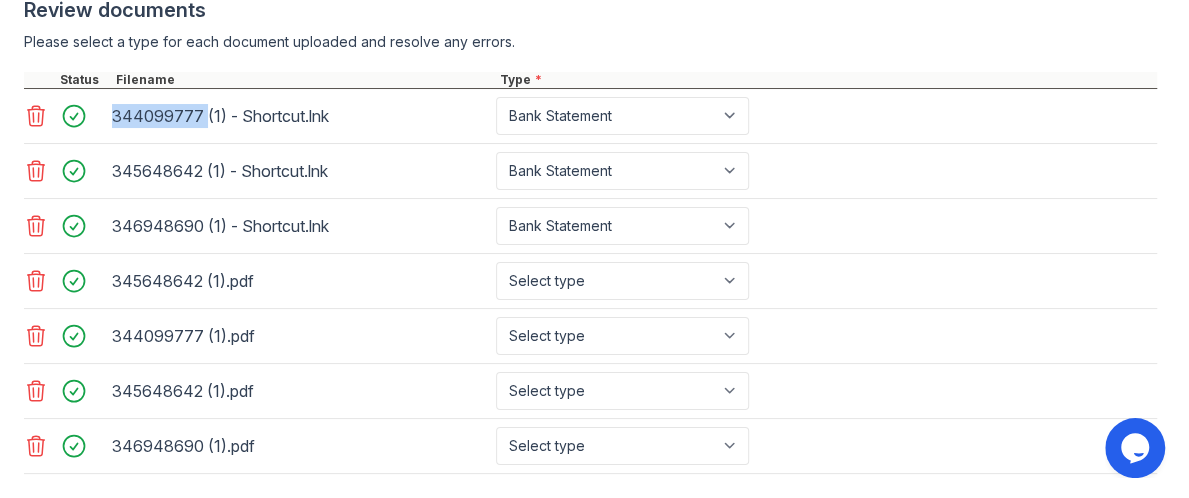 click 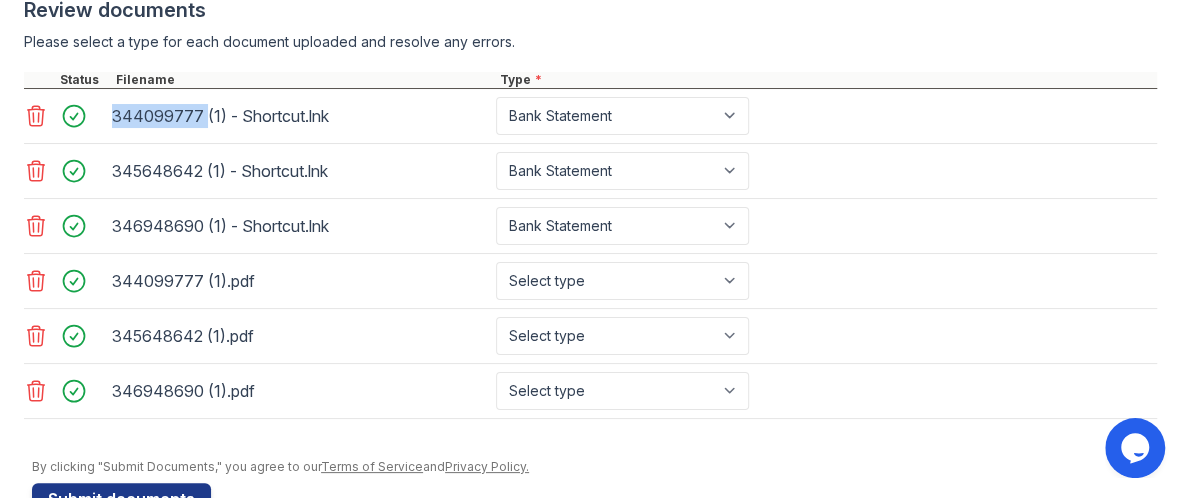 click 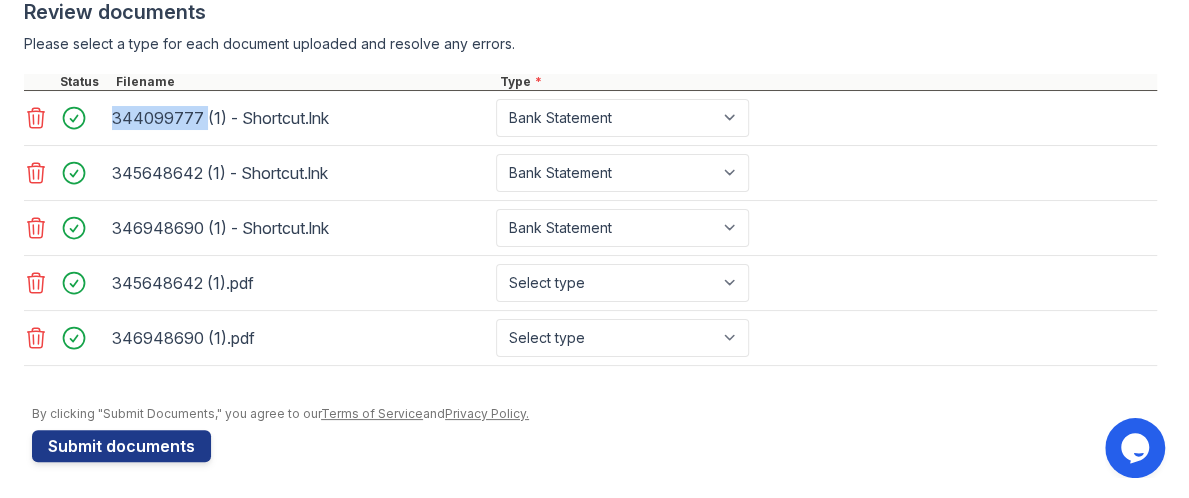 click 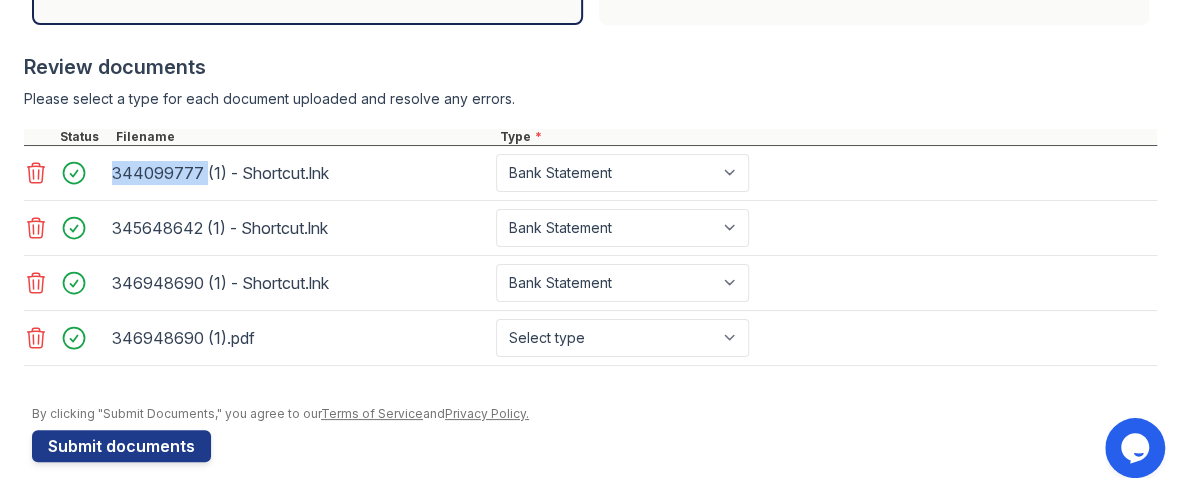 click 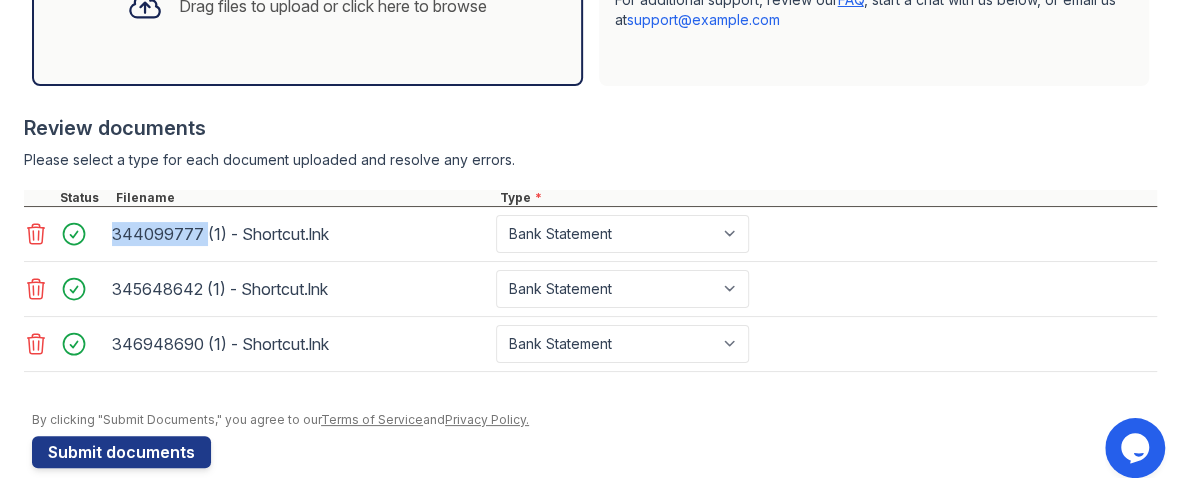 scroll, scrollTop: 708, scrollLeft: 0, axis: vertical 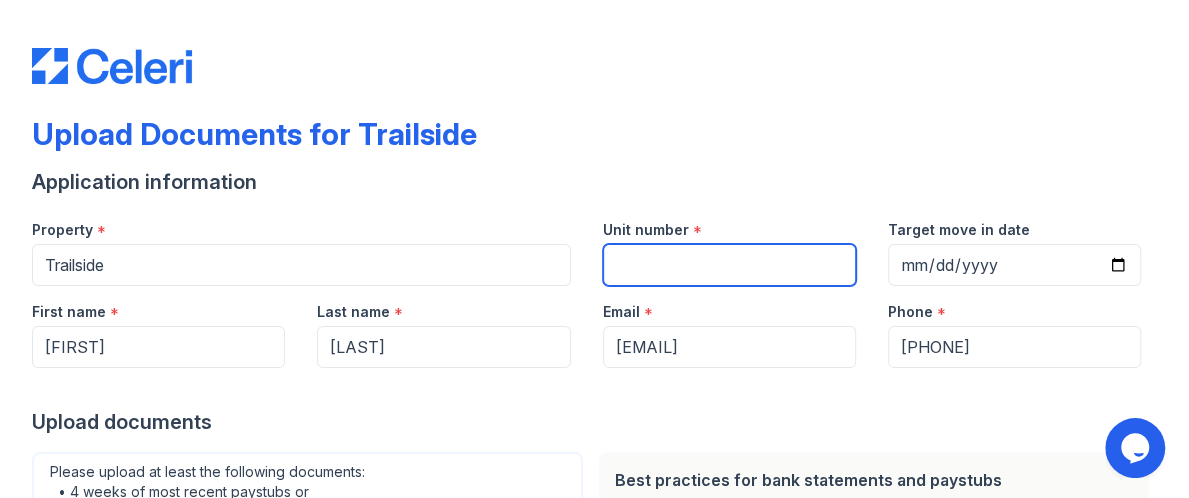 click on "Unit number" at bounding box center (729, 265) 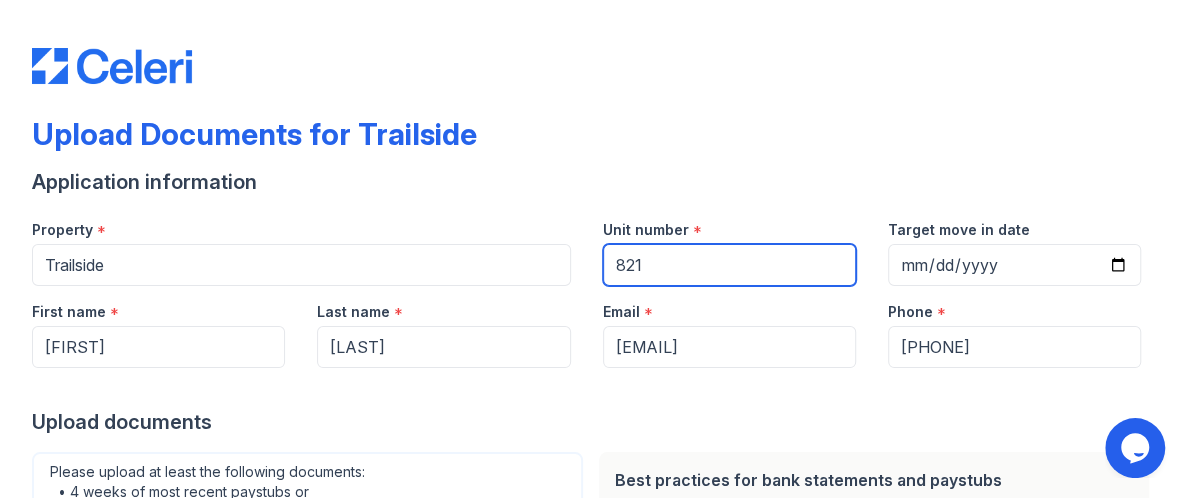 type on "821" 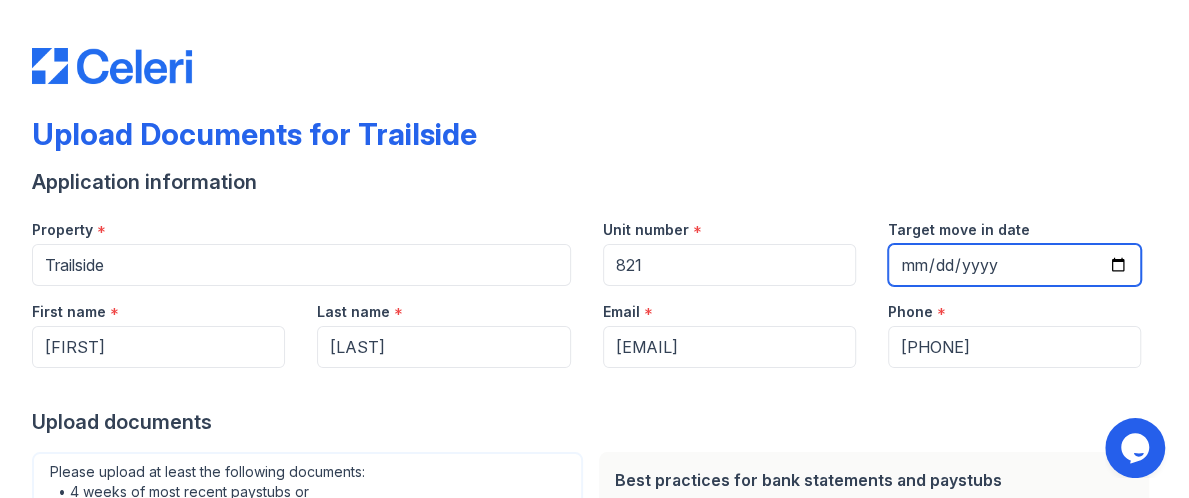 click on "Target move in date" at bounding box center (1014, 265) 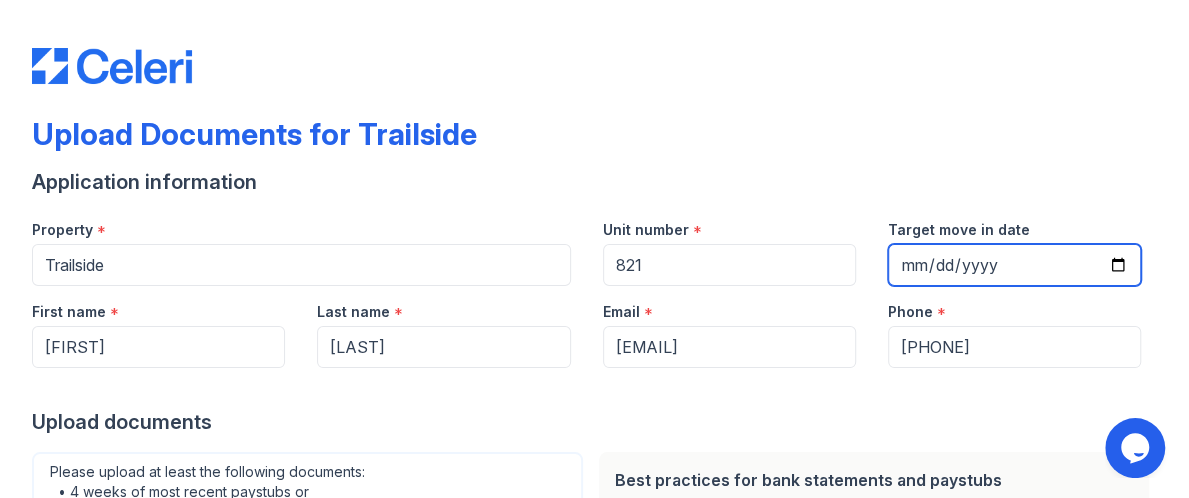type on "[DATE]" 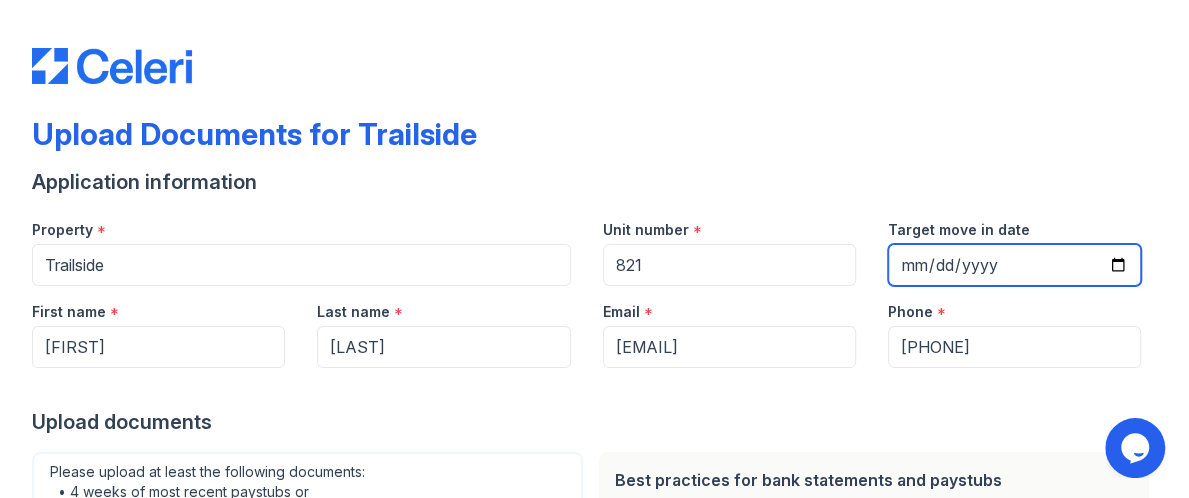 scroll, scrollTop: 412, scrollLeft: 0, axis: vertical 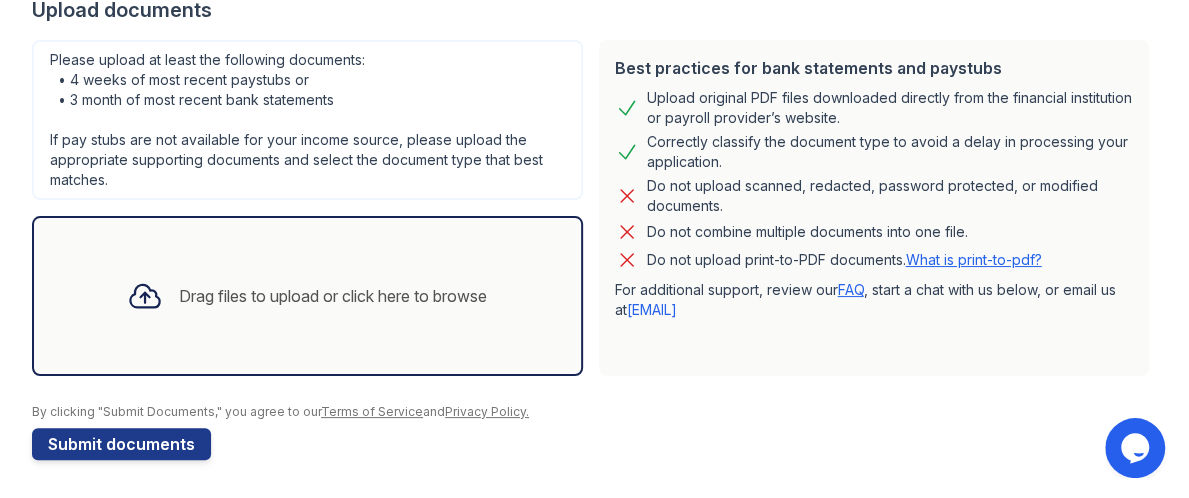 click on "Drag files to upload or click here to browse" at bounding box center (333, 296) 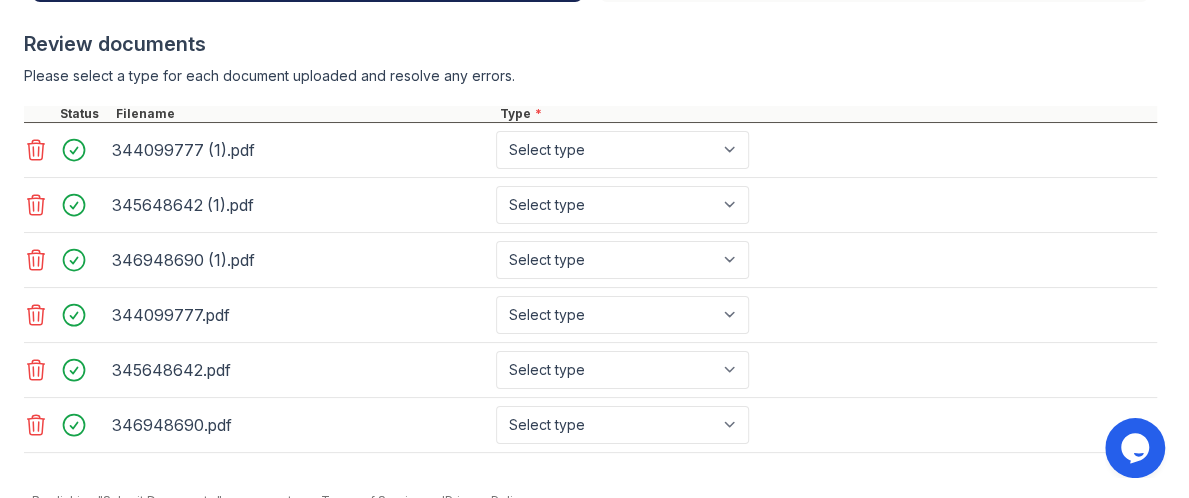 scroll, scrollTop: 852, scrollLeft: 0, axis: vertical 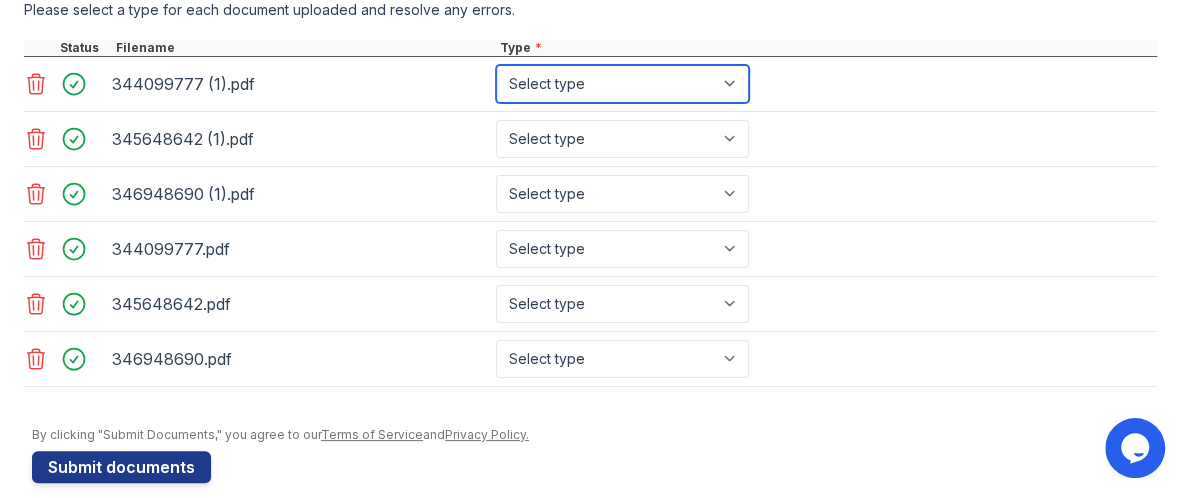 click on "Select type
Paystub
Bank Statement
Offer Letter
Tax Documents
Benefit Award Letter
Investment Account Statement
Other" at bounding box center [622, 84] 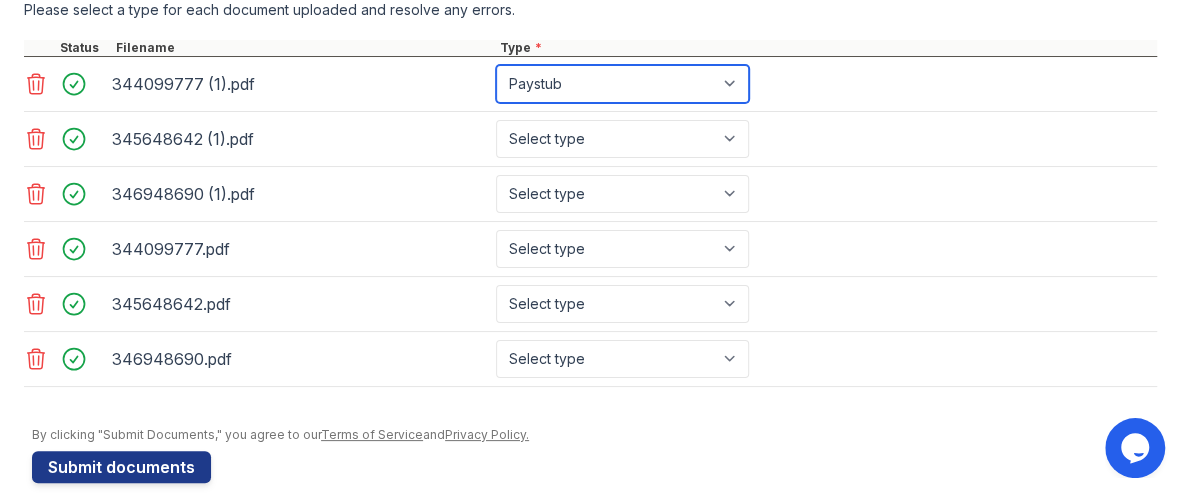 click on "Select type
Paystub
Bank Statement
Offer Letter
Tax Documents
Benefit Award Letter
Investment Account Statement
Other" at bounding box center (622, 84) 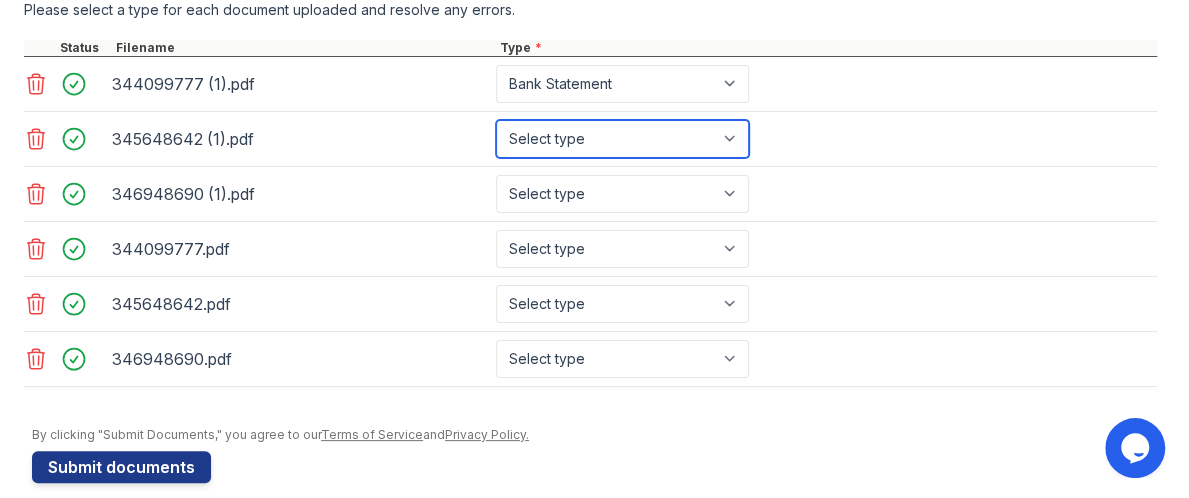click on "Select type
Paystub
Bank Statement
Offer Letter
Tax Documents
Benefit Award Letter
Investment Account Statement
Other" at bounding box center (622, 139) 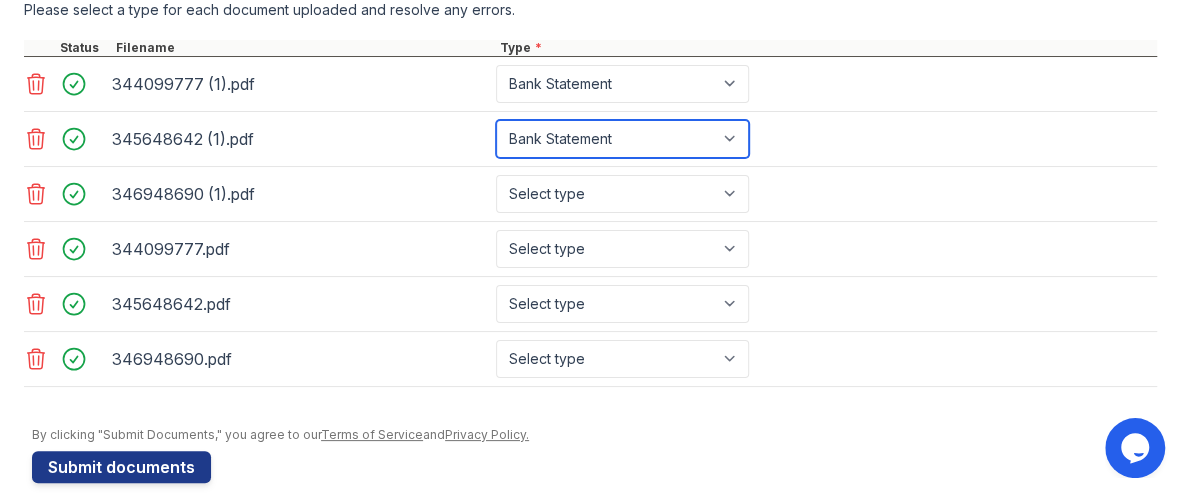 click on "Select type
Paystub
Bank Statement
Offer Letter
Tax Documents
Benefit Award Letter
Investment Account Statement
Other" at bounding box center (622, 139) 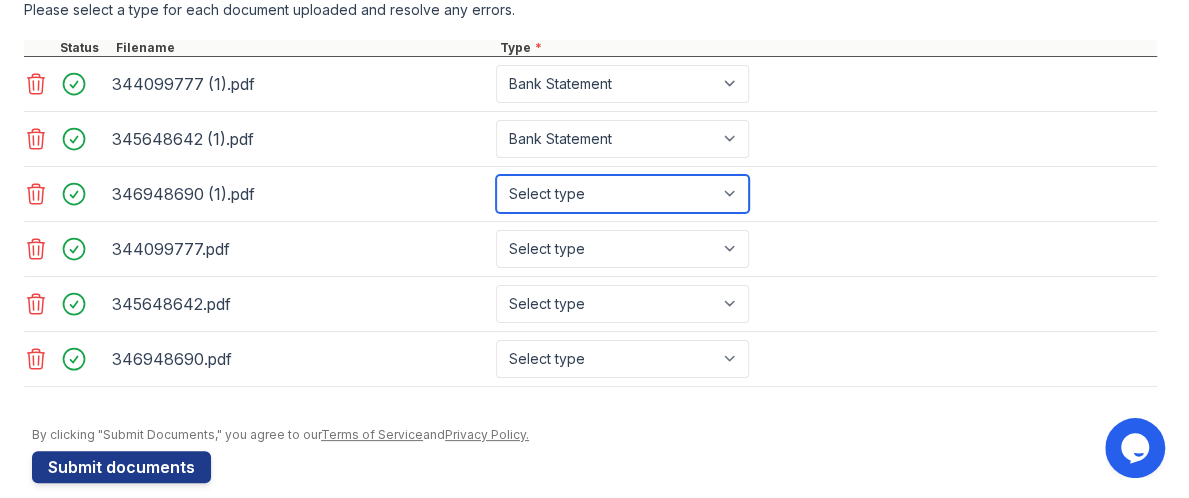 click on "Select type
Paystub
Bank Statement
Offer Letter
Tax Documents
Benefit Award Letter
Investment Account Statement
Other" at bounding box center (622, 194) 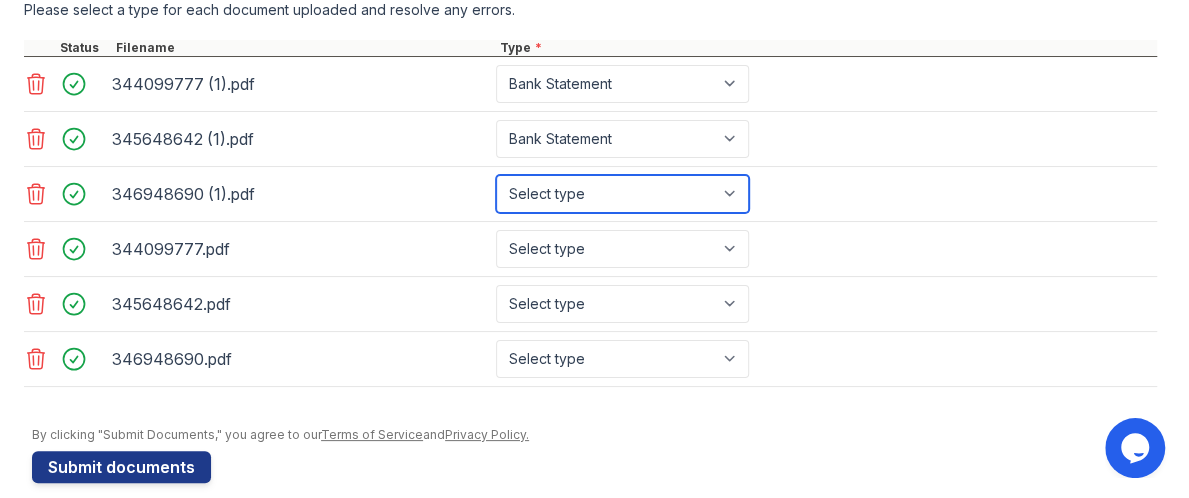 select on "bank_statement" 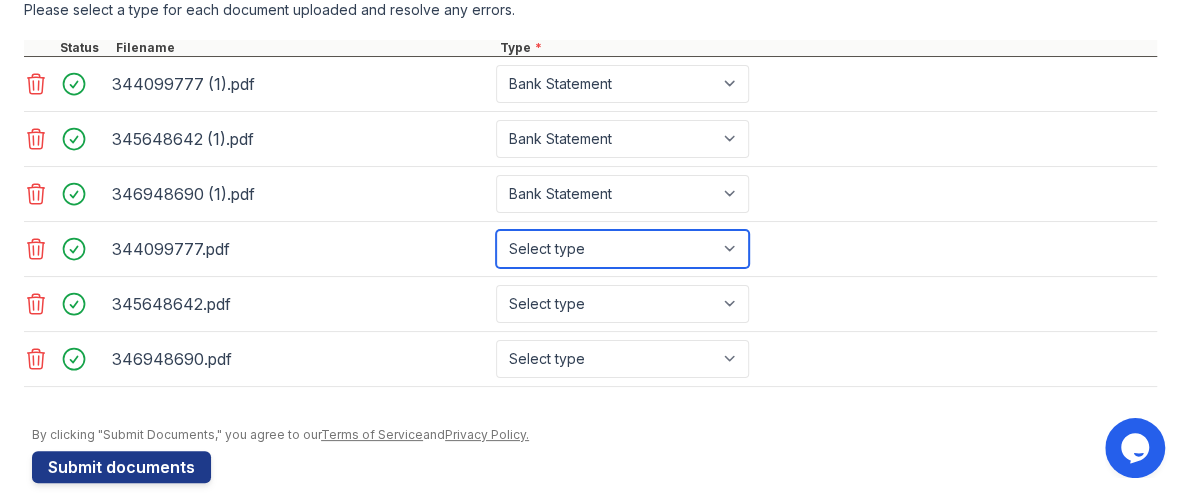 click on "Select type
Paystub
Bank Statement
Offer Letter
Tax Documents
Benefit Award Letter
Investment Account Statement
Other" at bounding box center [622, 249] 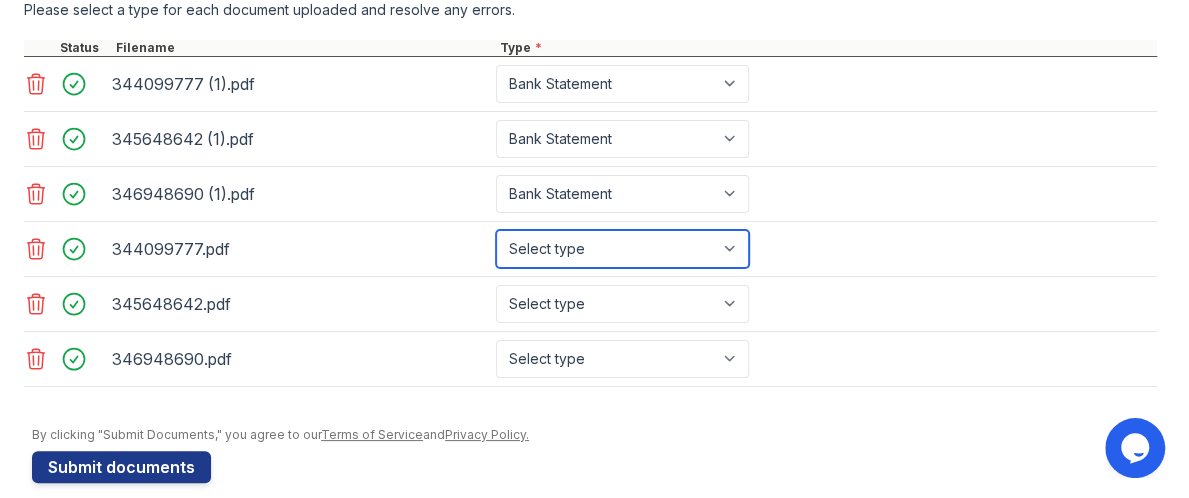select on "bank_statement" 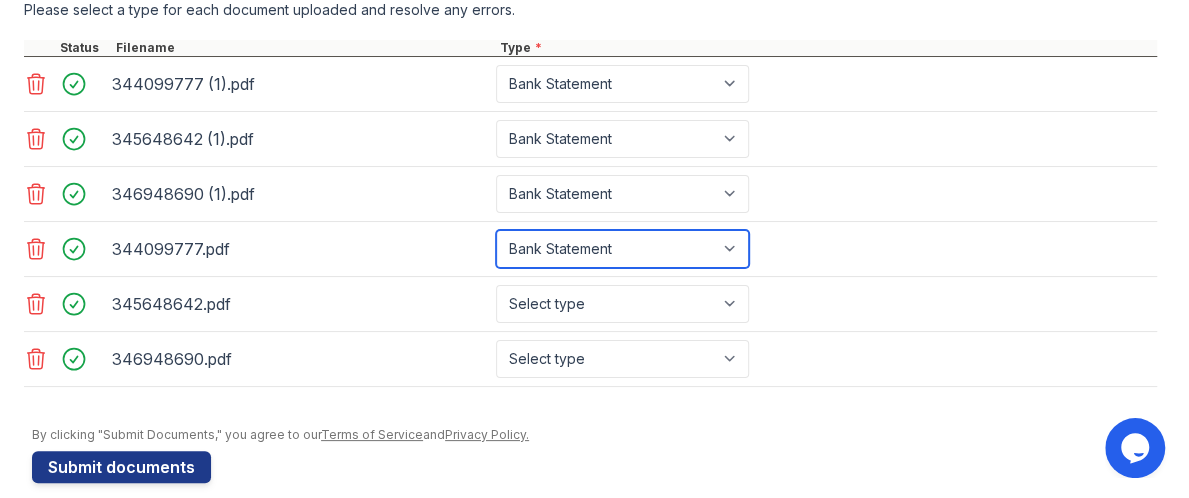 click on "Select type
Paystub
Bank Statement
Offer Letter
Tax Documents
Benefit Award Letter
Investment Account Statement
Other" at bounding box center (622, 249) 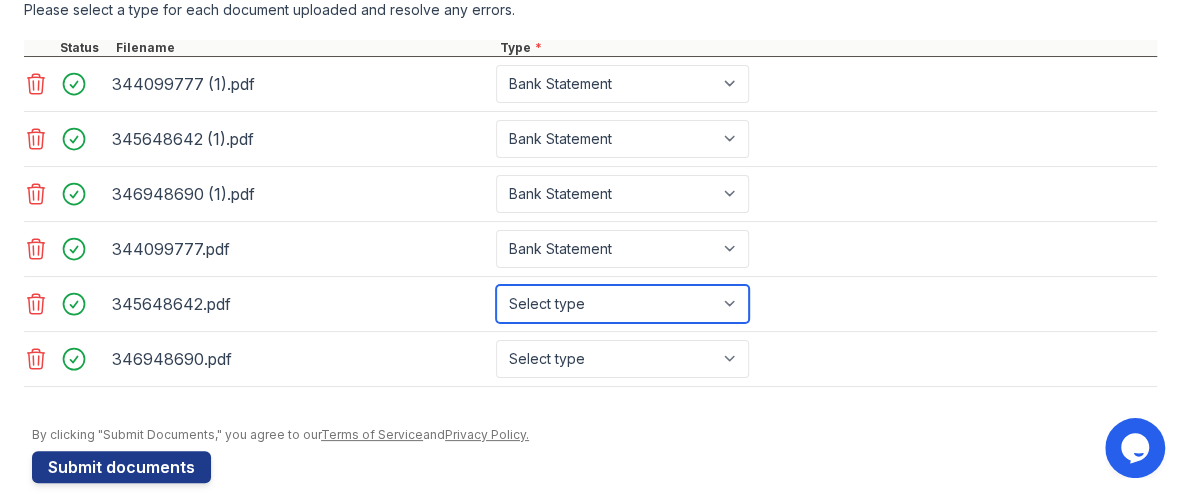 click on "Select type
Paystub
Bank Statement
Offer Letter
Tax Documents
Benefit Award Letter
Investment Account Statement
Other" at bounding box center (622, 304) 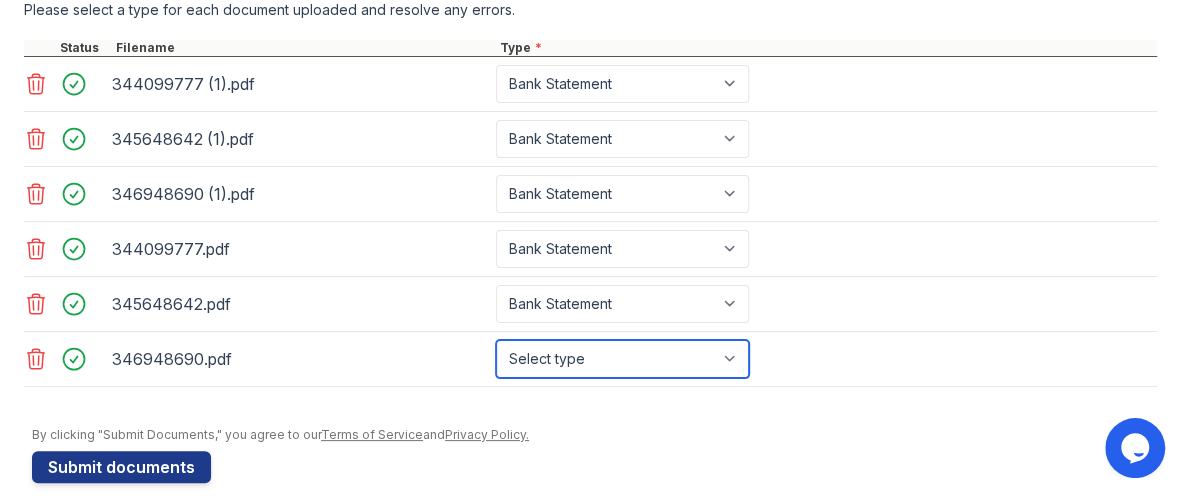 click on "Select type
Paystub
Bank Statement
Offer Letter
Tax Documents
Benefit Award Letter
Investment Account Statement
Other" at bounding box center (622, 359) 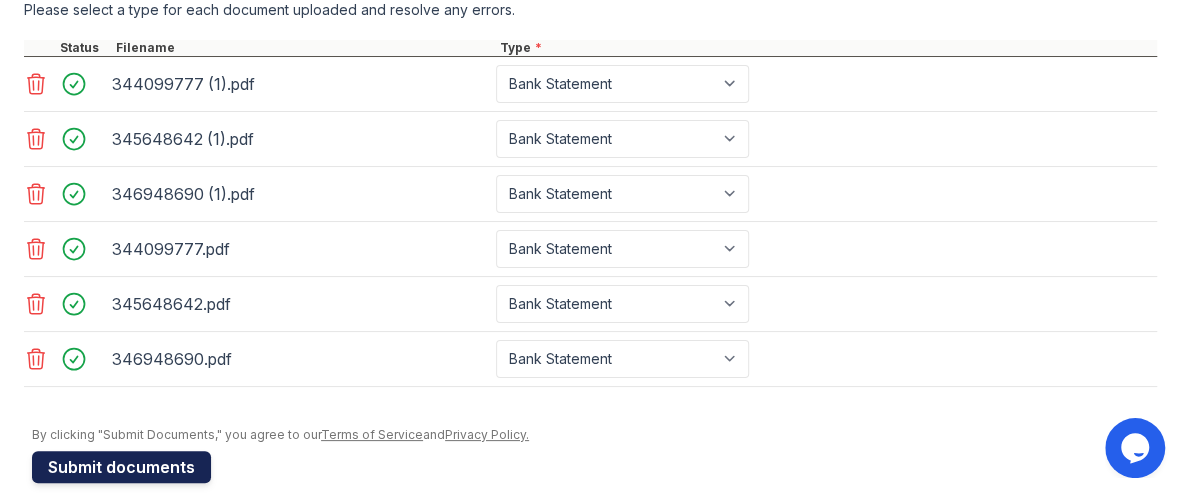 click on "Submit documents" at bounding box center (121, 467) 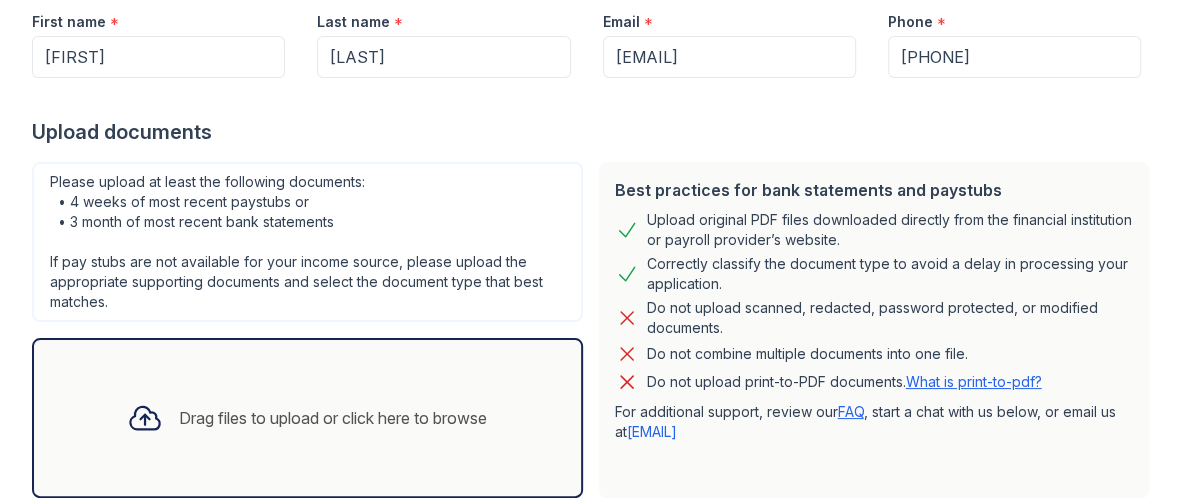 scroll, scrollTop: 440, scrollLeft: 0, axis: vertical 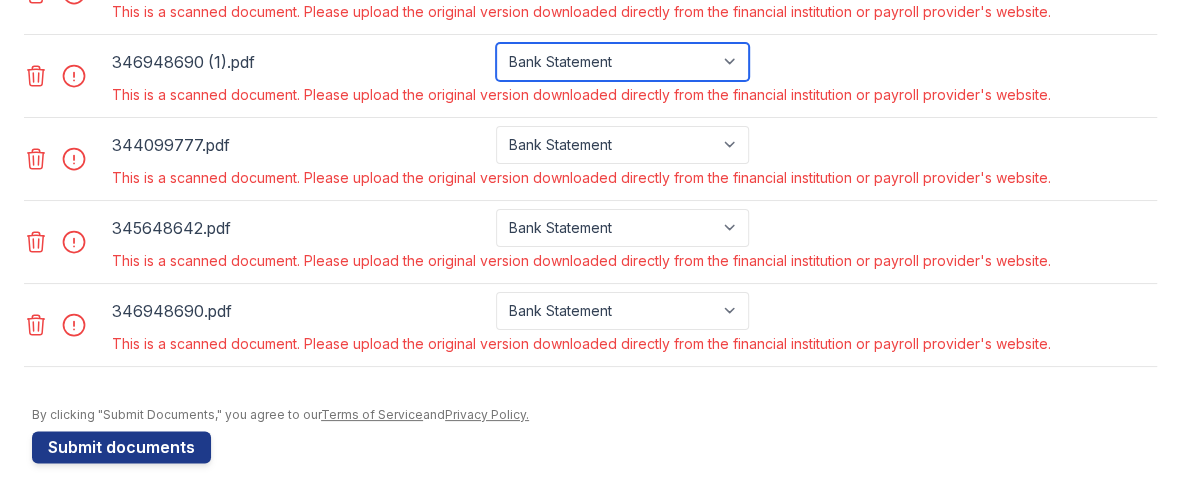 click on "Paystub
Bank Statement
Offer Letter
Tax Documents
Benefit Award Letter
Investment Account Statement
Other" at bounding box center (622, 62) 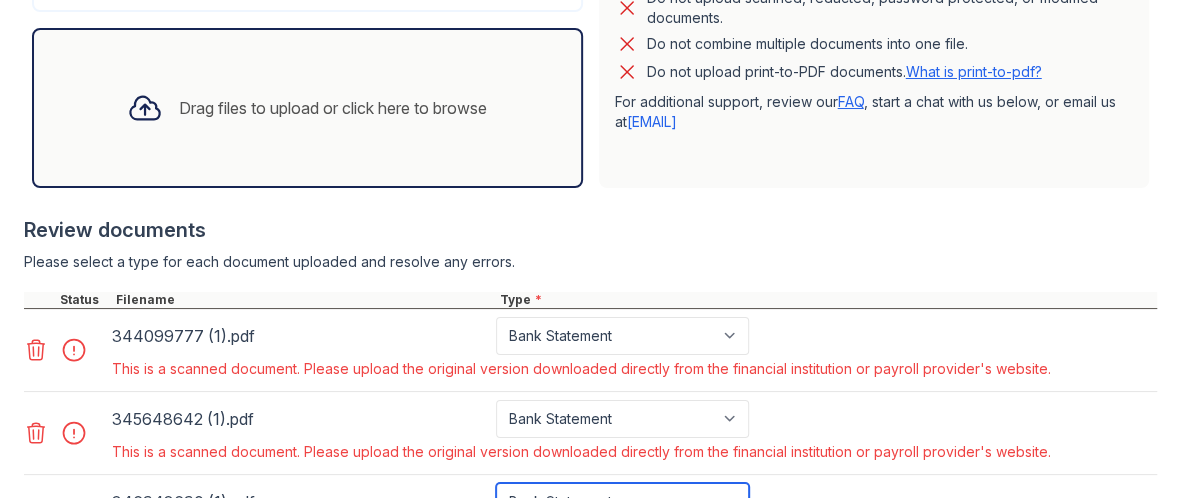 scroll, scrollTop: 616, scrollLeft: 0, axis: vertical 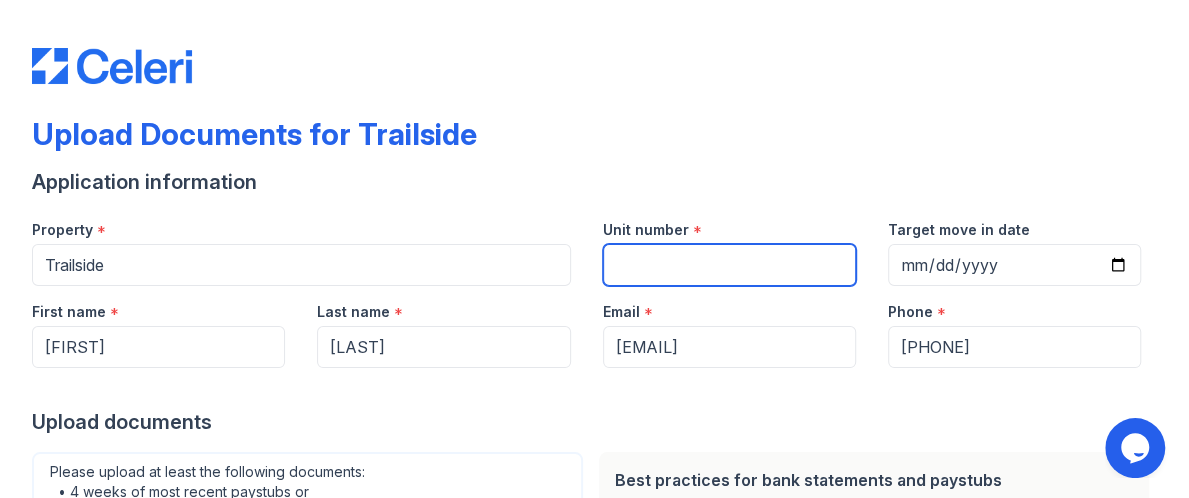 click on "Unit number" at bounding box center (729, 265) 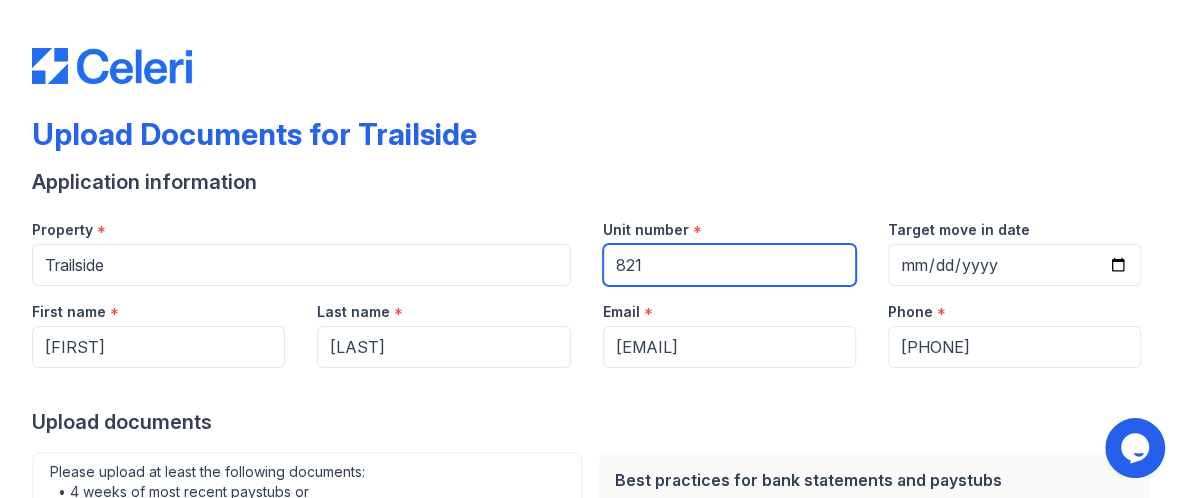 type on "821" 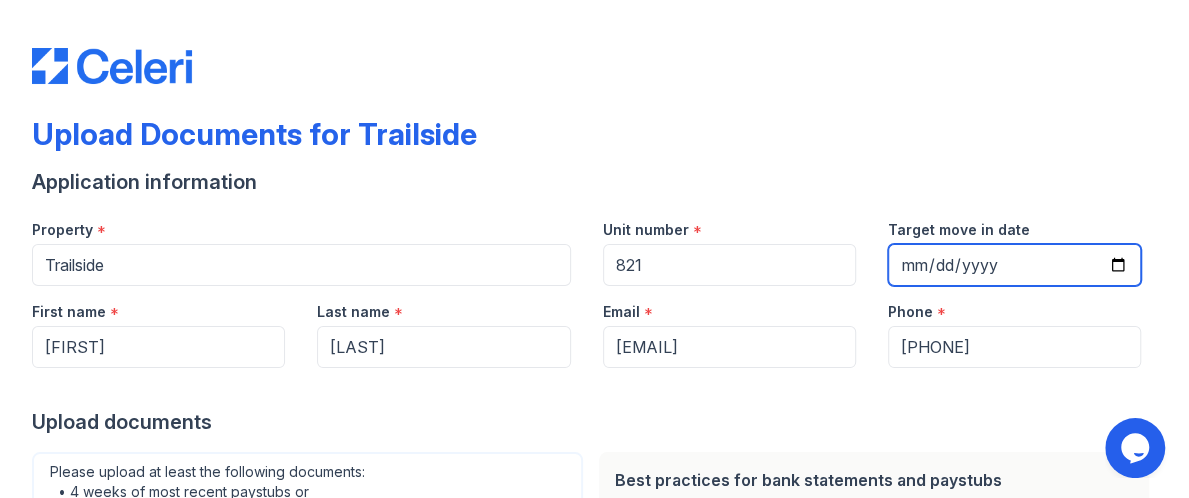 click on "Target move in date" at bounding box center [1014, 265] 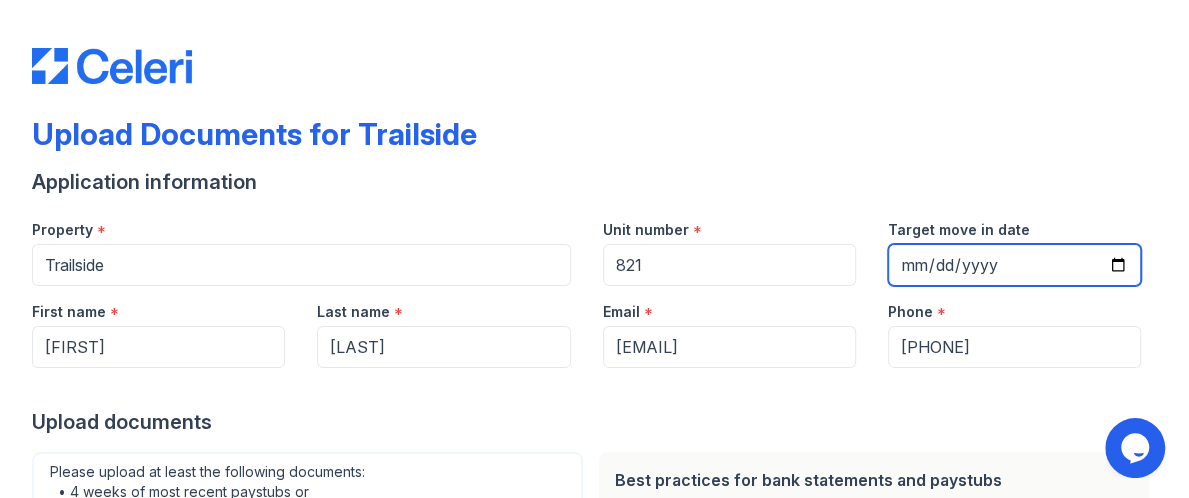 click on "Target move in date" at bounding box center (1014, 265) 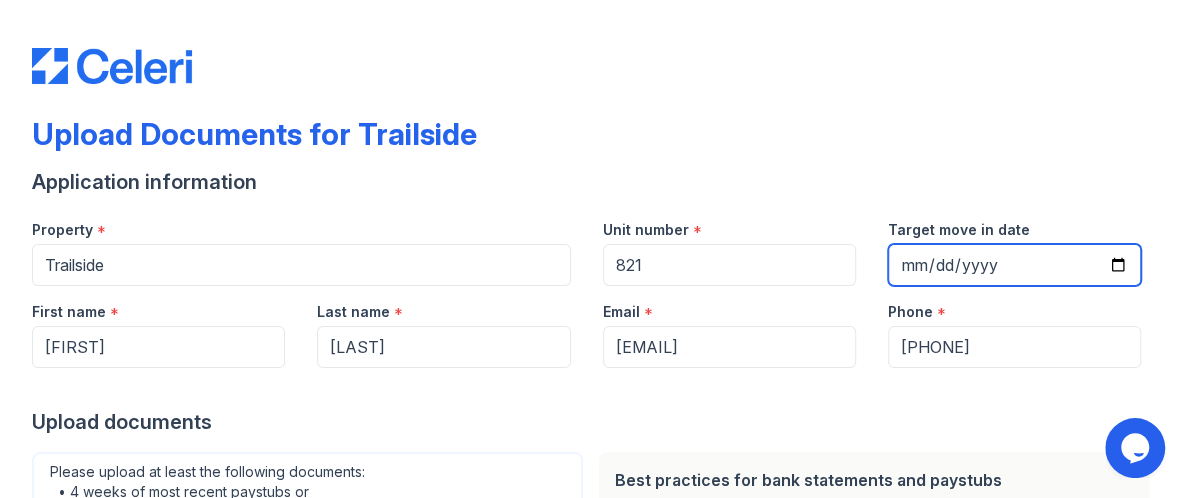 type on "[DATE]" 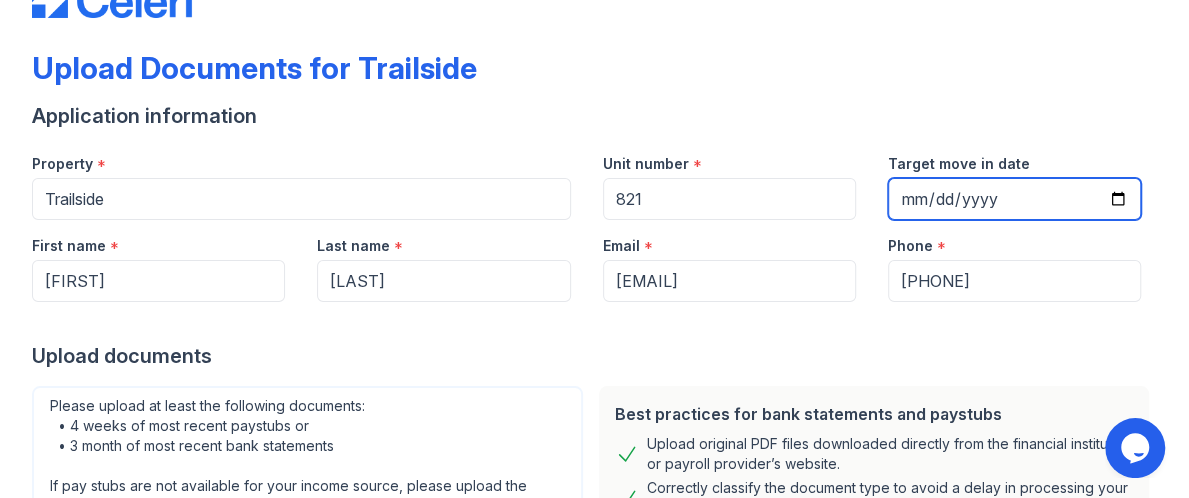 scroll, scrollTop: 80, scrollLeft: 0, axis: vertical 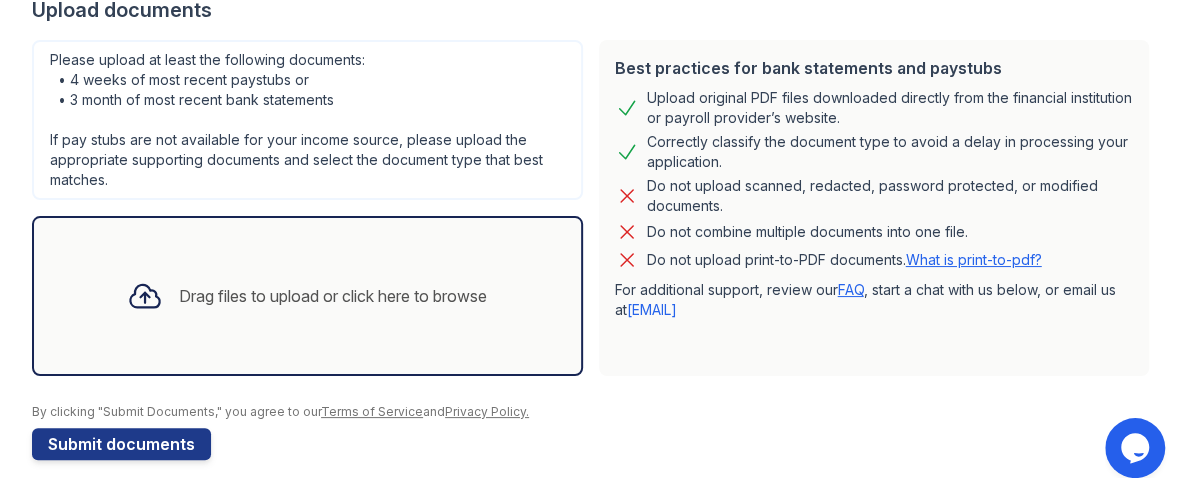 click on "By clicking "Submit Documents," you agree to our
Terms of Service
and
Privacy Policy." at bounding box center (594, 412) 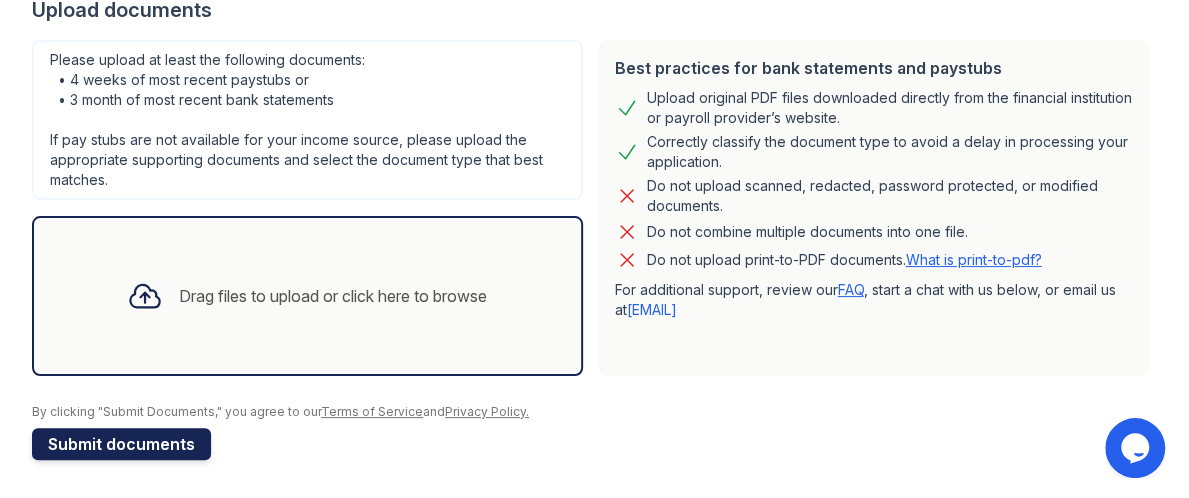 click on "Submit documents" at bounding box center (121, 444) 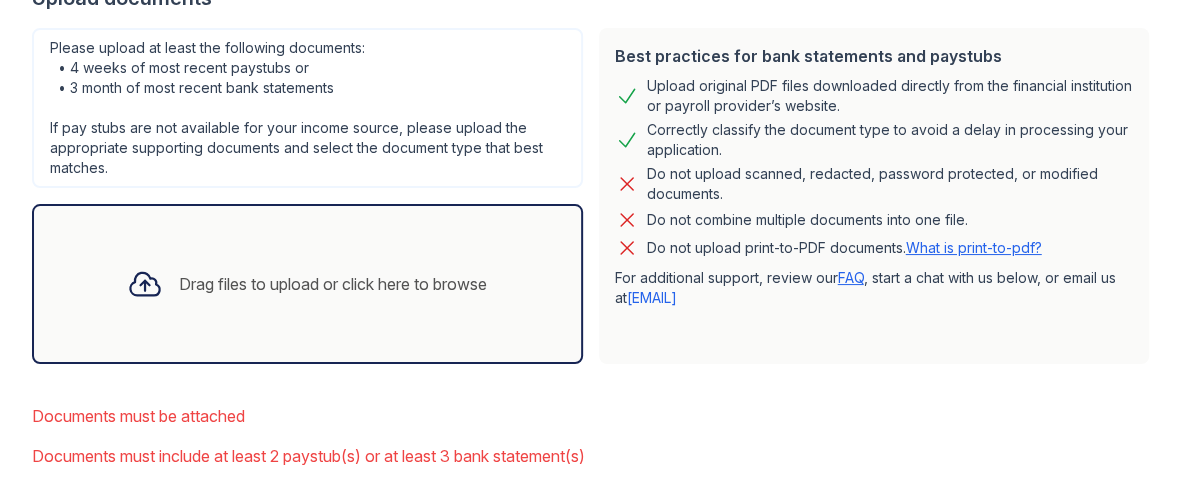 scroll, scrollTop: 572, scrollLeft: 0, axis: vertical 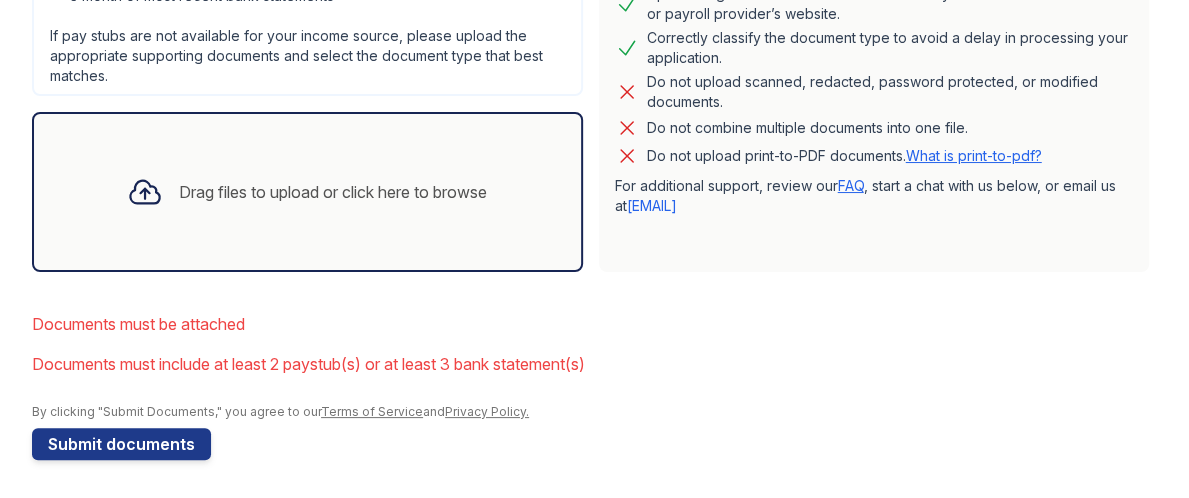 click on "Drag files to upload or click here to browse" at bounding box center [333, 192] 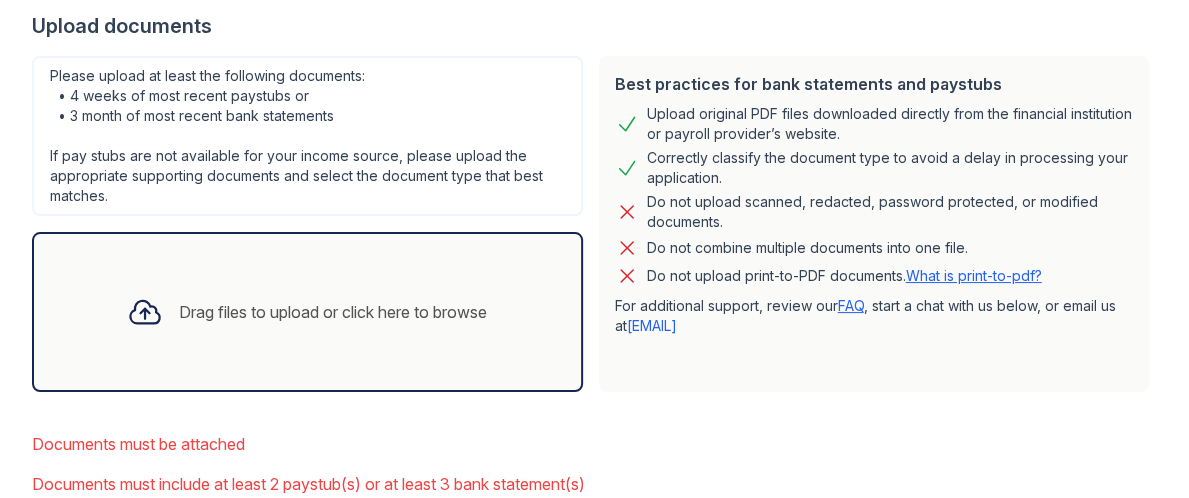 scroll, scrollTop: 412, scrollLeft: 0, axis: vertical 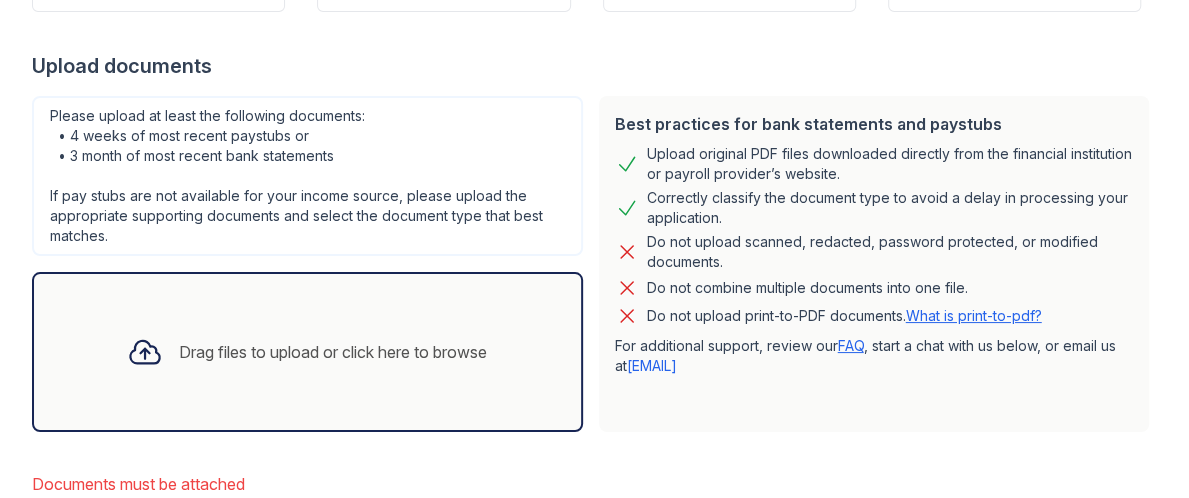 drag, startPoint x: 475, startPoint y: 348, endPoint x: 399, endPoint y: 339, distance: 76.53104 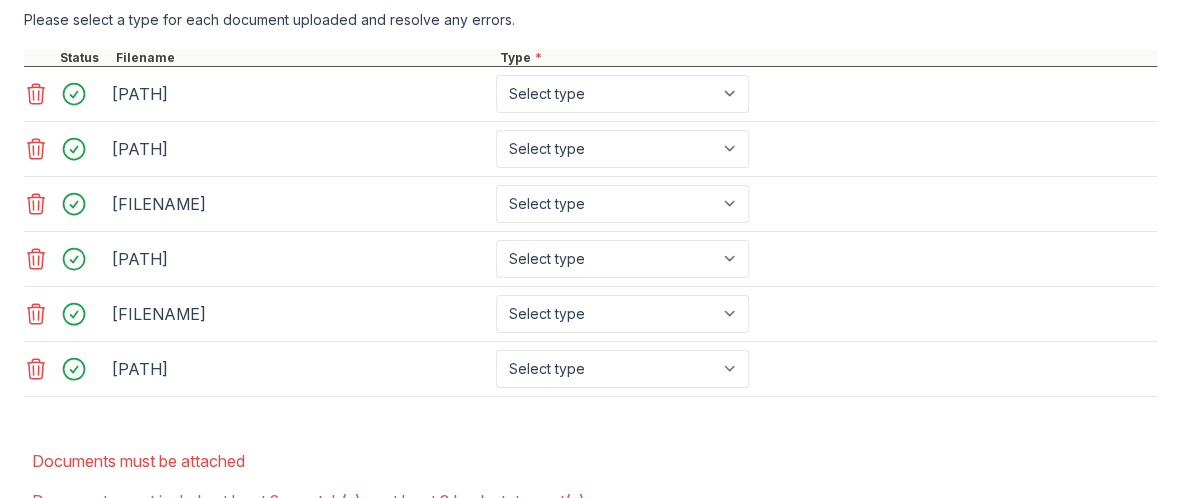 scroll, scrollTop: 906, scrollLeft: 0, axis: vertical 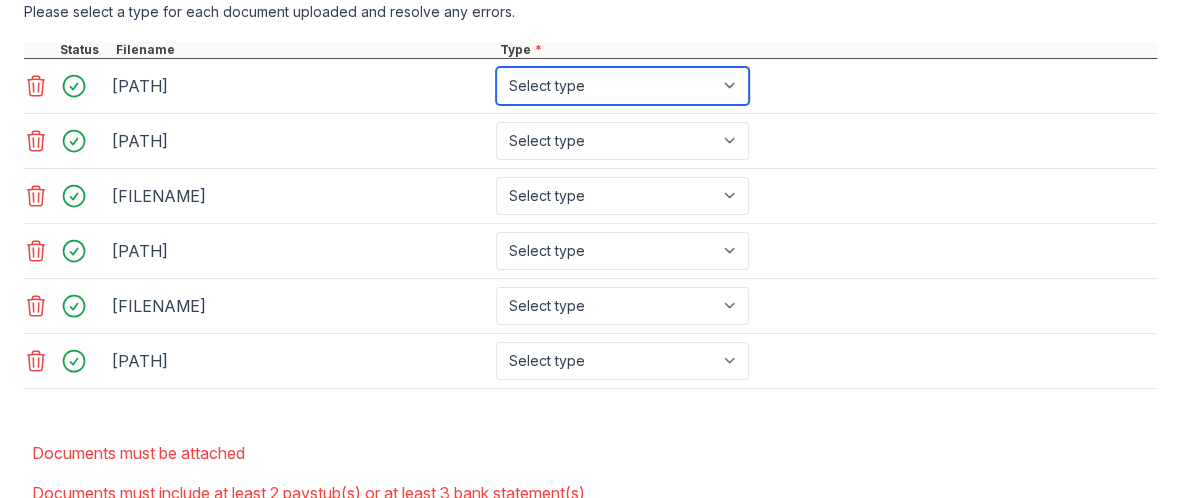 click on "Select type
Paystub
Bank Statement
Offer Letter
Tax Documents
Benefit Award Letter
Investment Account Statement
Other" at bounding box center [622, 86] 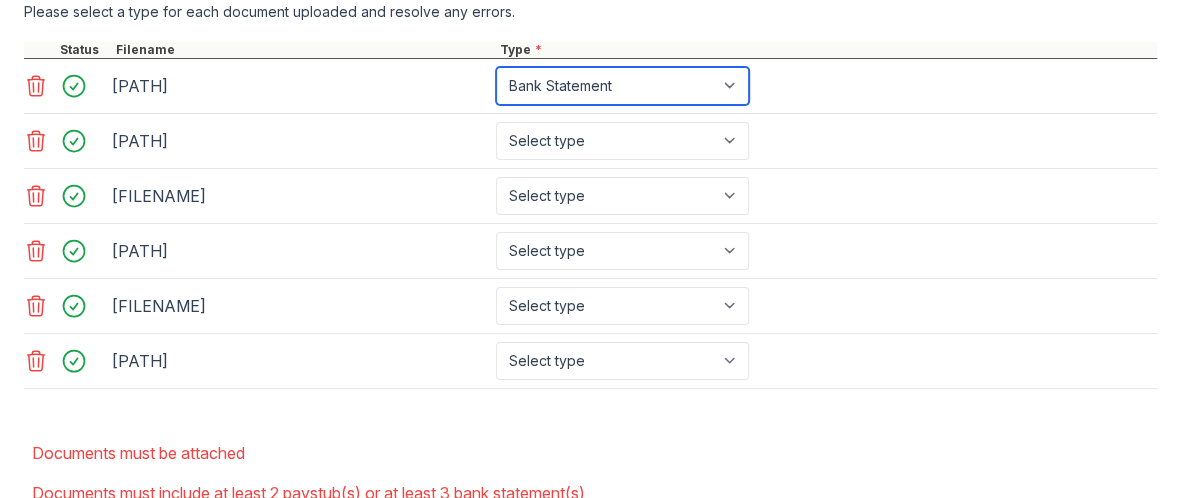 click on "Select type
Paystub
Bank Statement
Offer Letter
Tax Documents
Benefit Award Letter
Investment Account Statement
Other" at bounding box center (622, 86) 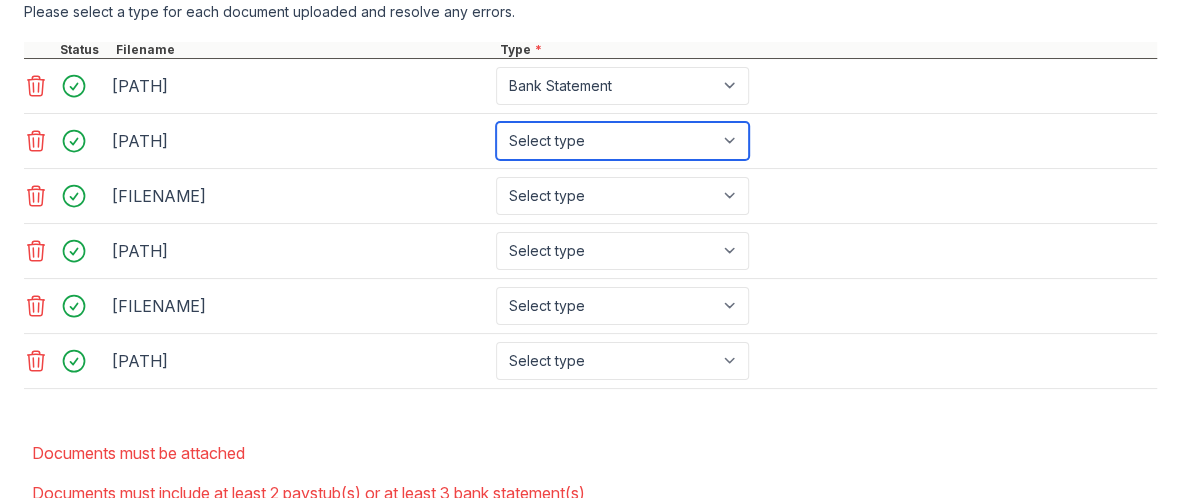 click on "Select type
Paystub
Bank Statement
Offer Letter
Tax Documents
Benefit Award Letter
Investment Account Statement
Other" at bounding box center (622, 141) 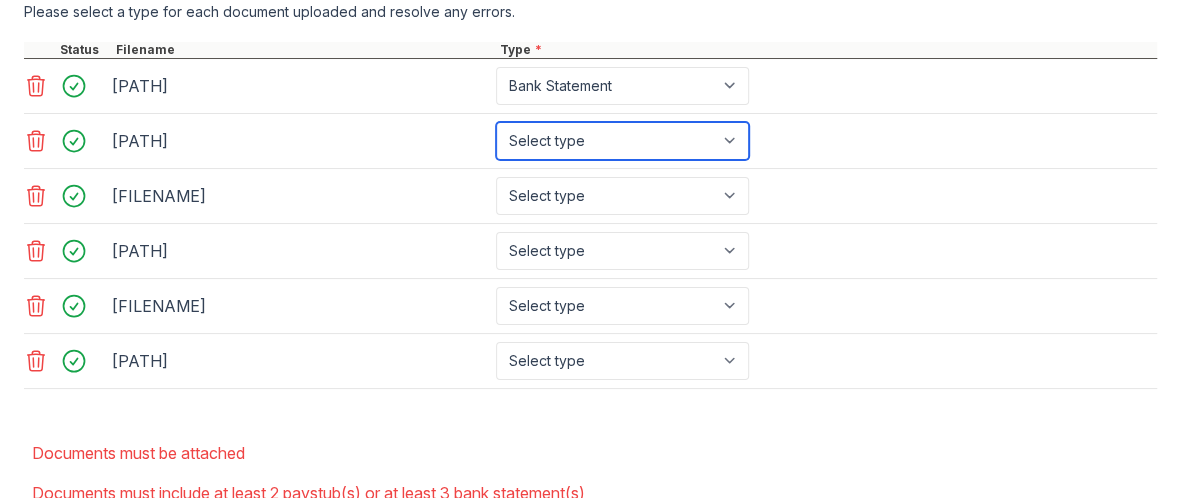 select on "bank_statement" 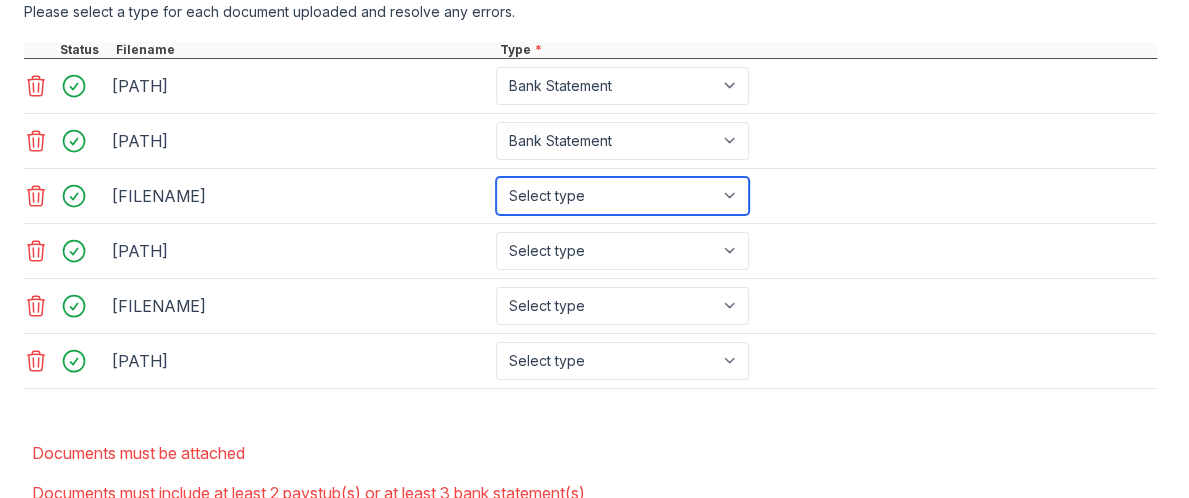 click on "Select type
Paystub
Bank Statement
Offer Letter
Tax Documents
Benefit Award Letter
Investment Account Statement
Other" at bounding box center (622, 196) 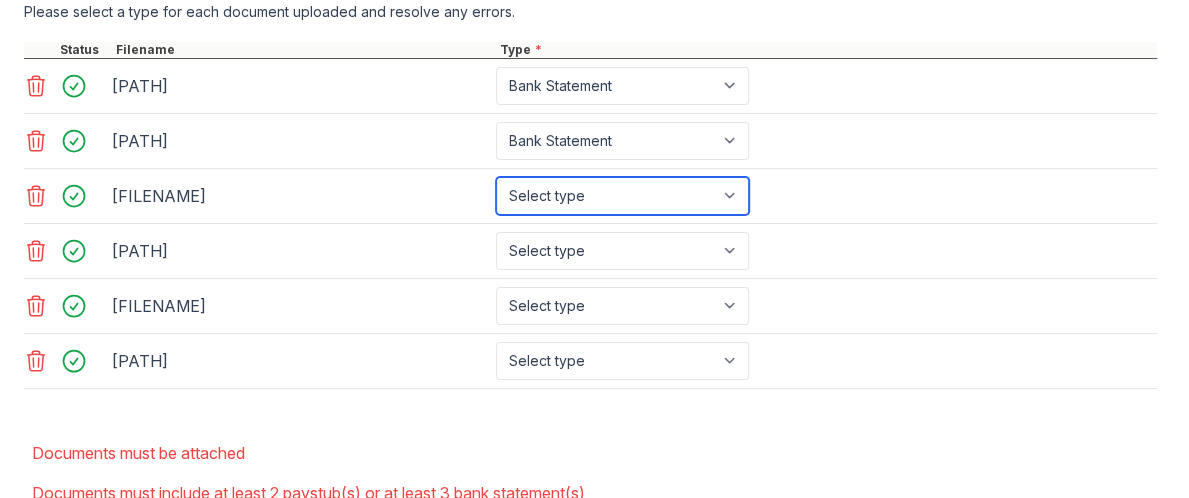 select on "bank_statement" 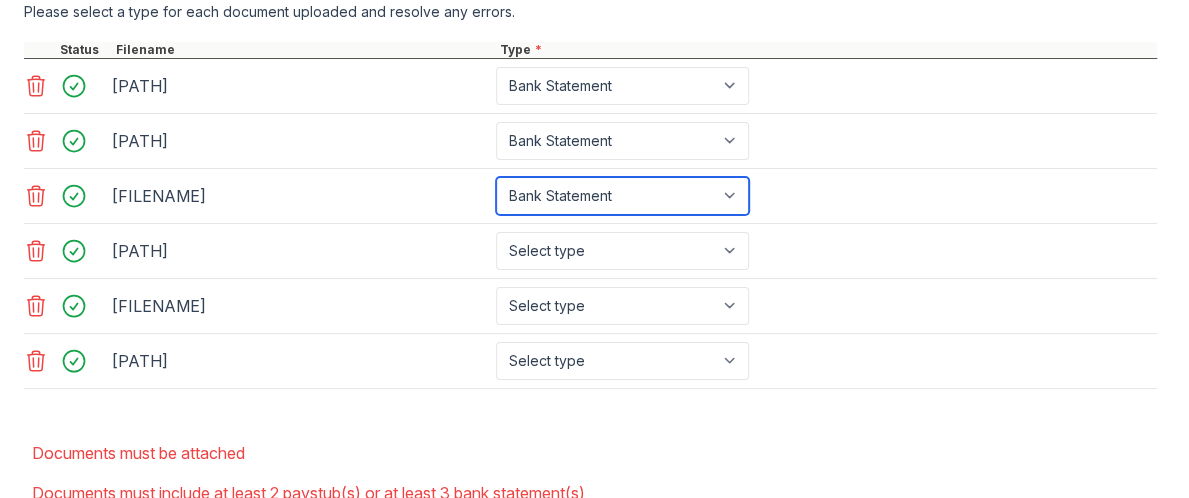 click on "Select type
Paystub
Bank Statement
Offer Letter
Tax Documents
Benefit Award Letter
Investment Account Statement
Other" at bounding box center (622, 196) 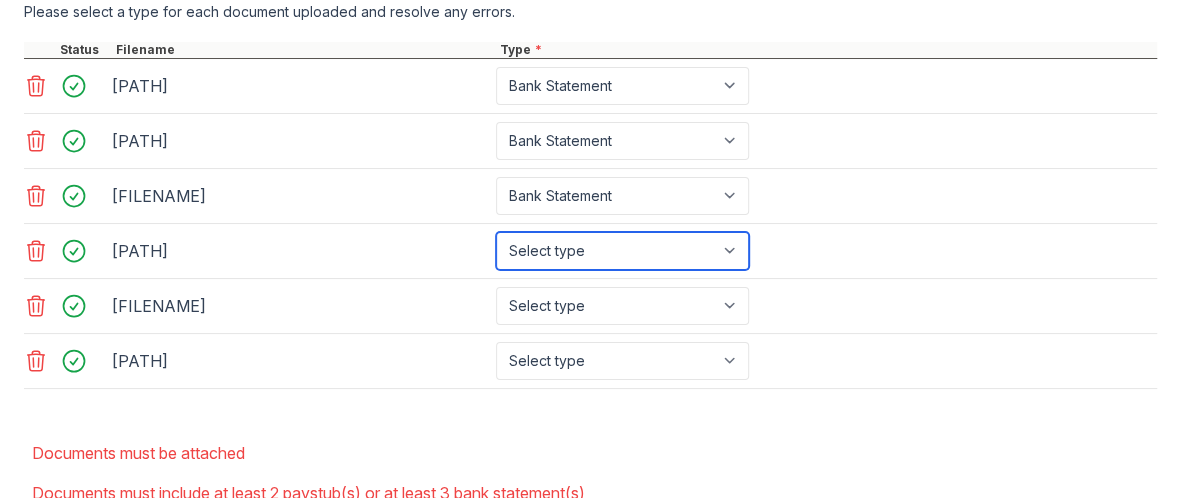 click on "Select type
Paystub
Bank Statement
Offer Letter
Tax Documents
Benefit Award Letter
Investment Account Statement
Other" at bounding box center (622, 251) 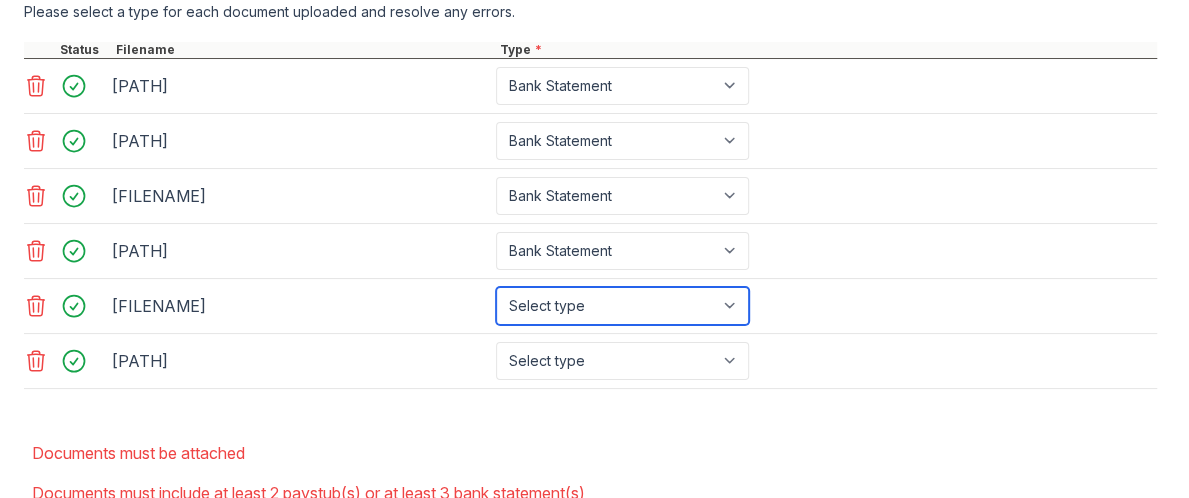 click on "Select type
Paystub
Bank Statement
Offer Letter
Tax Documents
Benefit Award Letter
Investment Account Statement
Other" at bounding box center (622, 306) 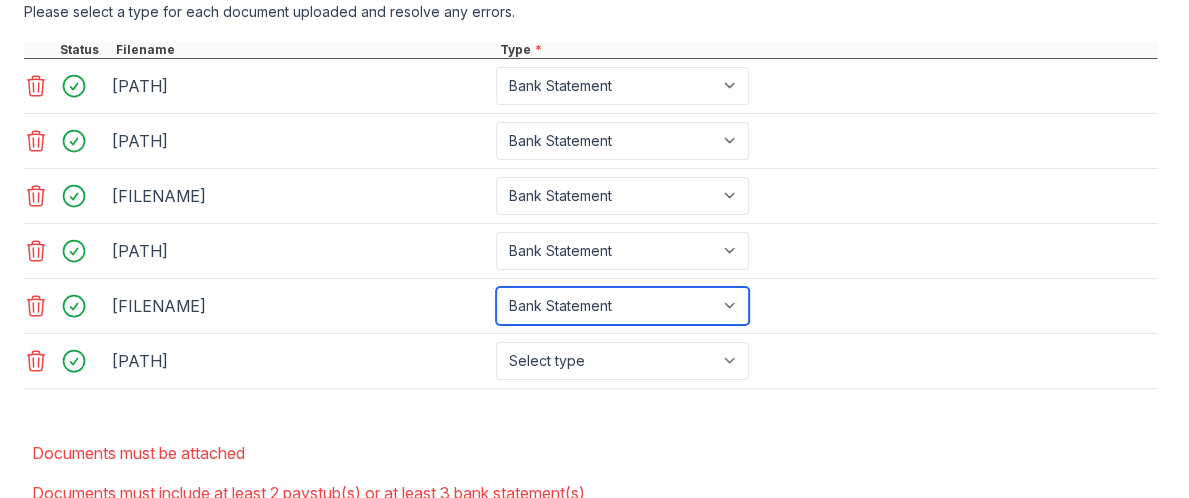 click on "Select type
Paystub
Bank Statement
Offer Letter
Tax Documents
Benefit Award Letter
Investment Account Statement
Other" at bounding box center [622, 306] 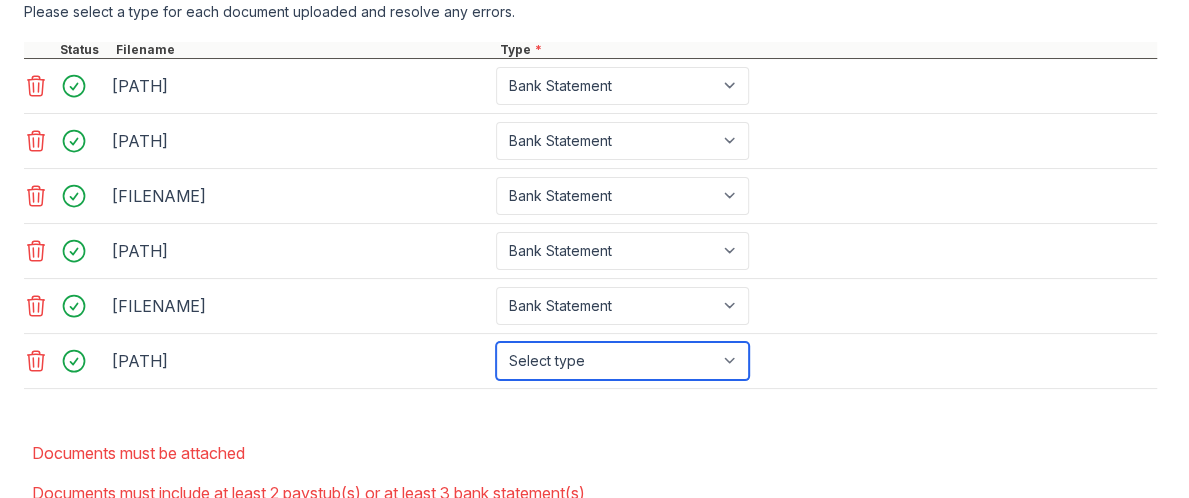 click on "Select type
Paystub
Bank Statement
Offer Letter
Tax Documents
Benefit Award Letter
Investment Account Statement
Other" at bounding box center (622, 361) 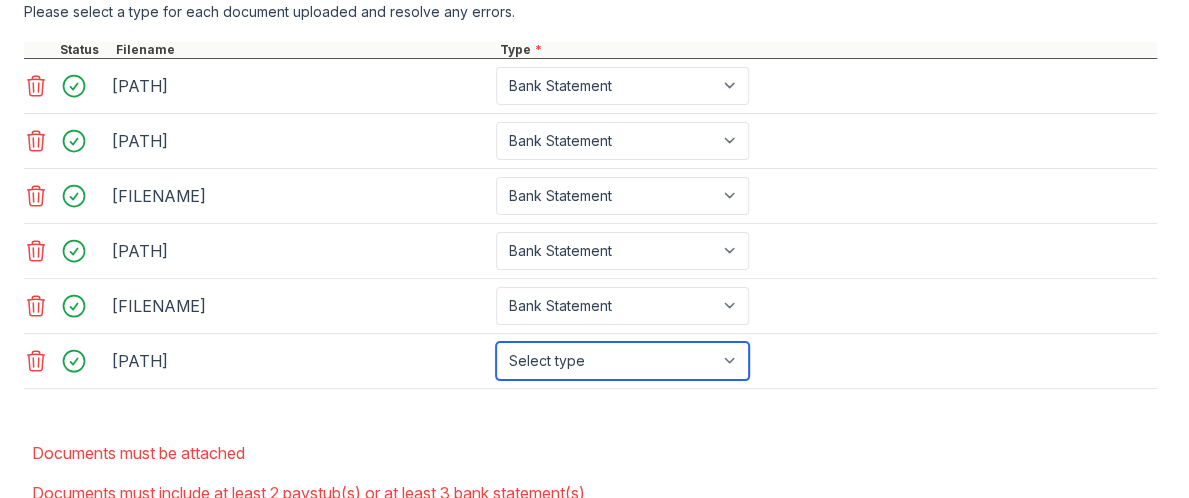 select on "bank_statement" 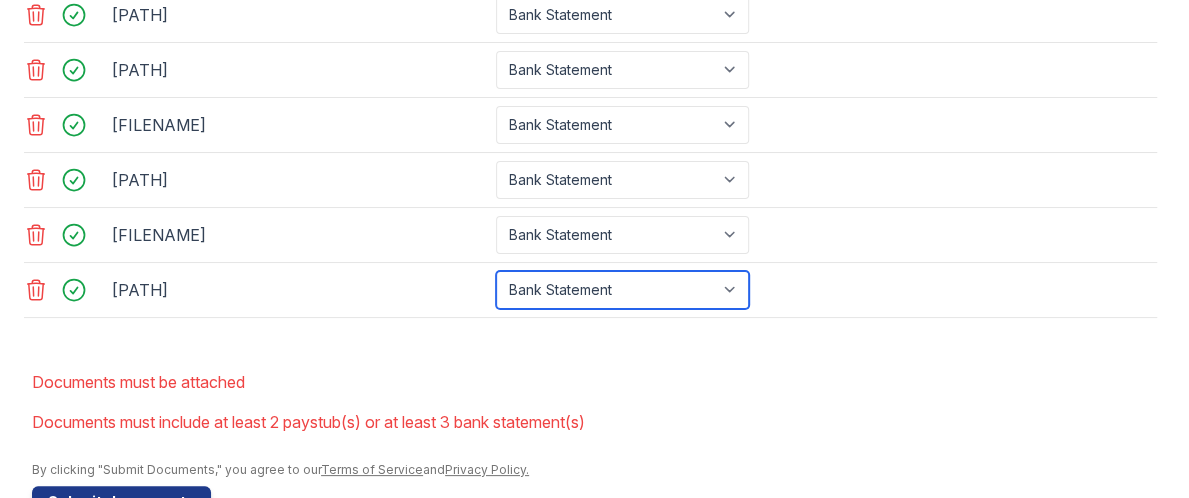 scroll, scrollTop: 1032, scrollLeft: 0, axis: vertical 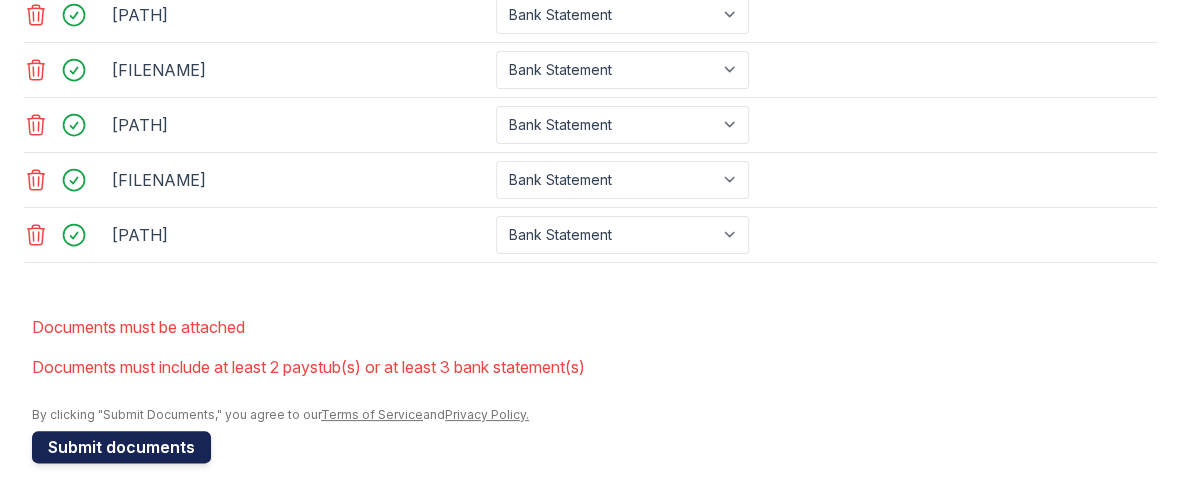 click on "Submit documents" at bounding box center [121, 447] 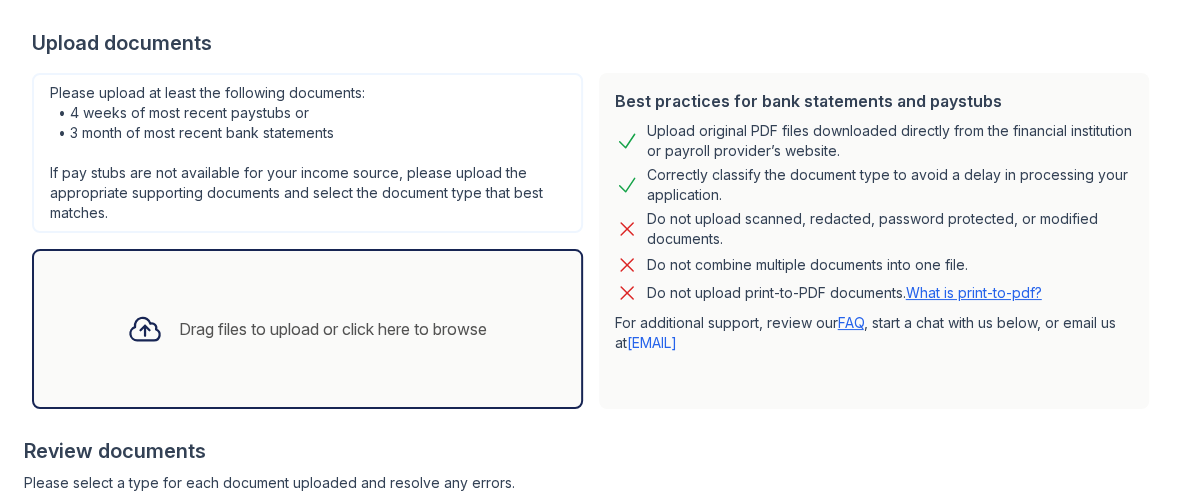 scroll, scrollTop: 1096, scrollLeft: 0, axis: vertical 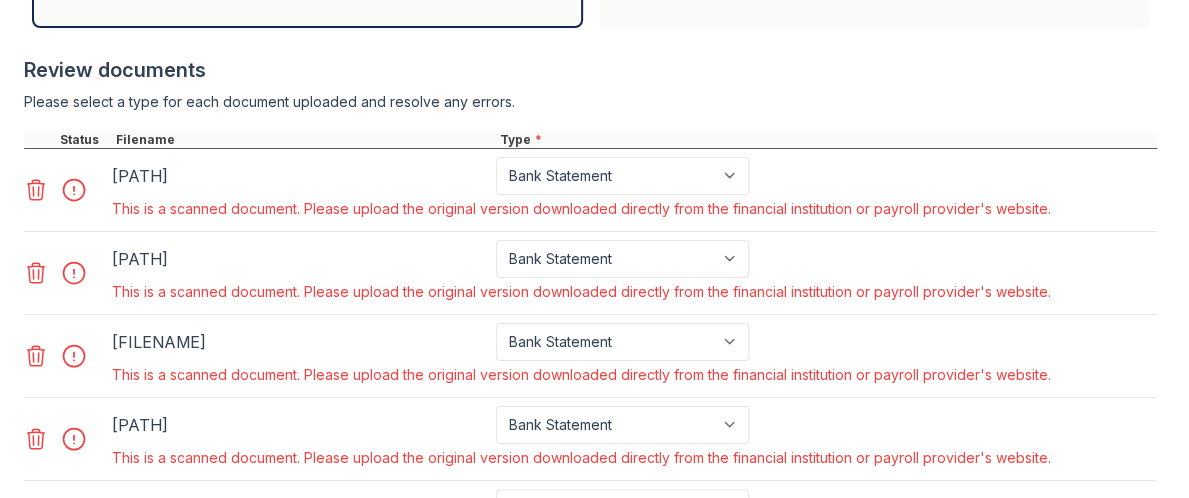 click 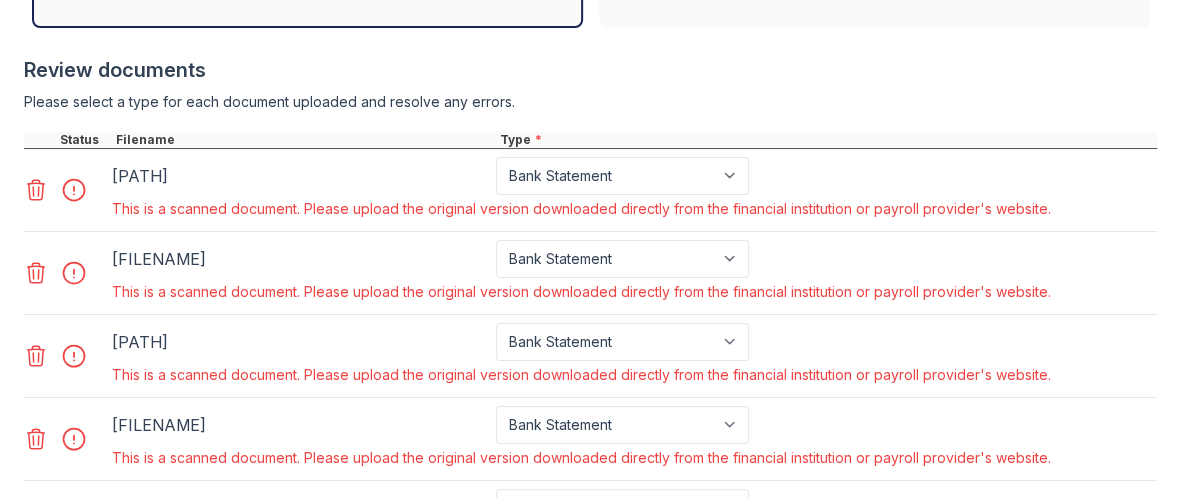 click 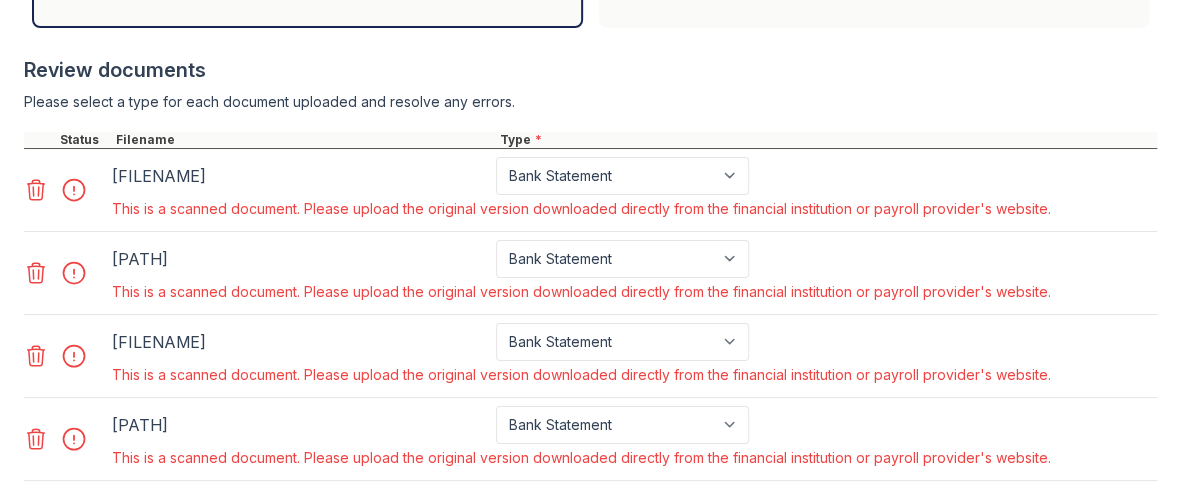 click 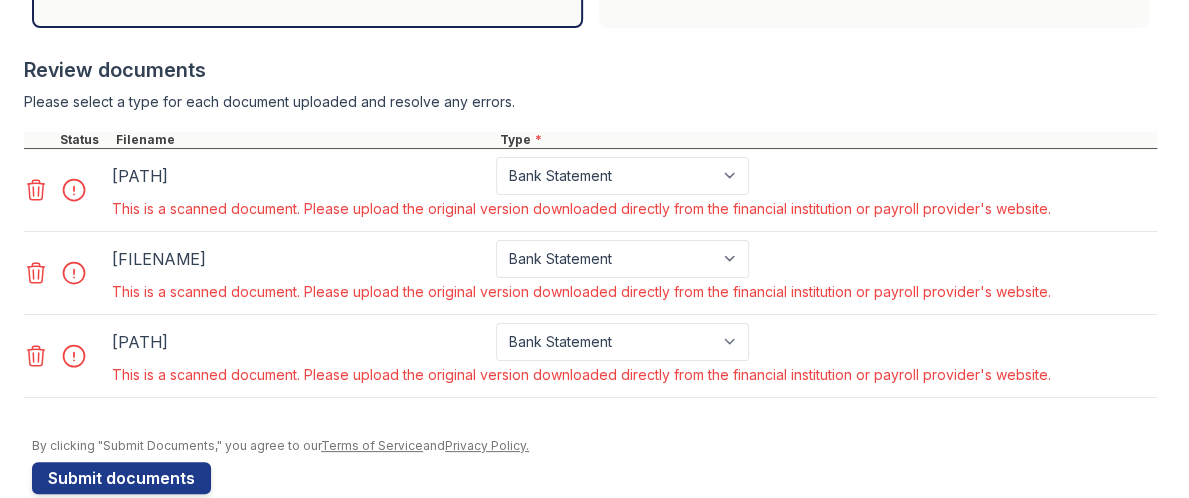 click 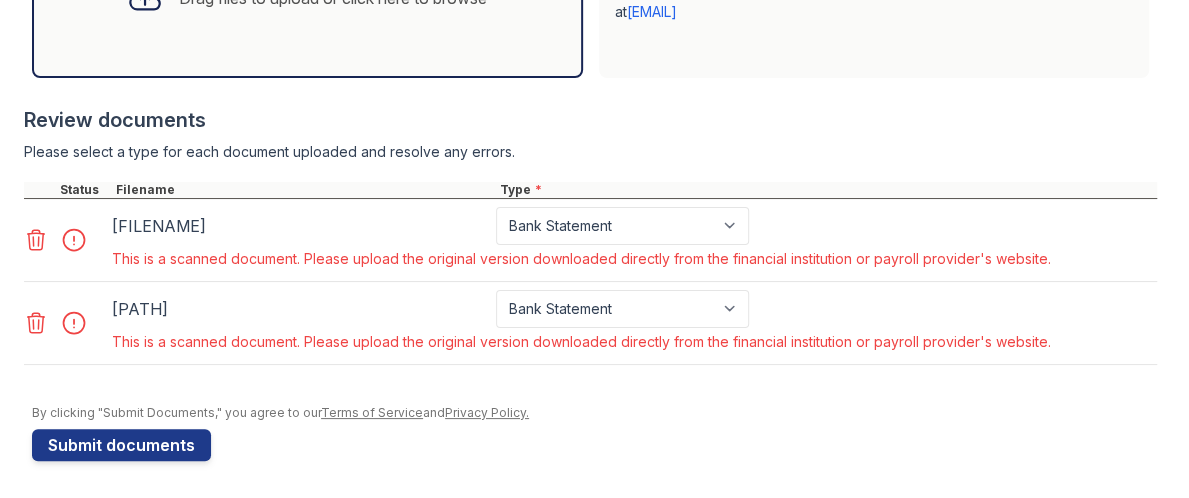 click at bounding box center [590, 172] 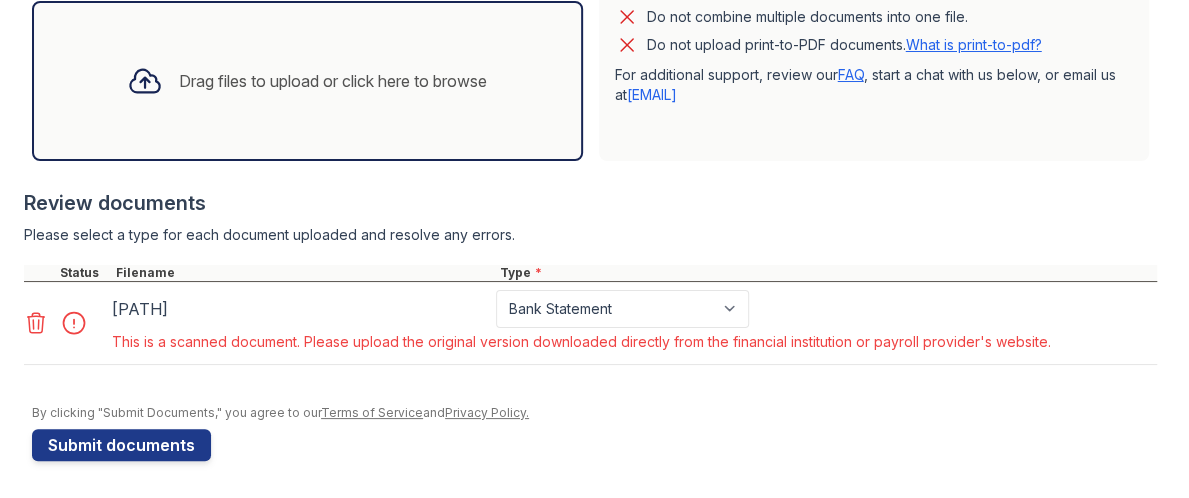 click 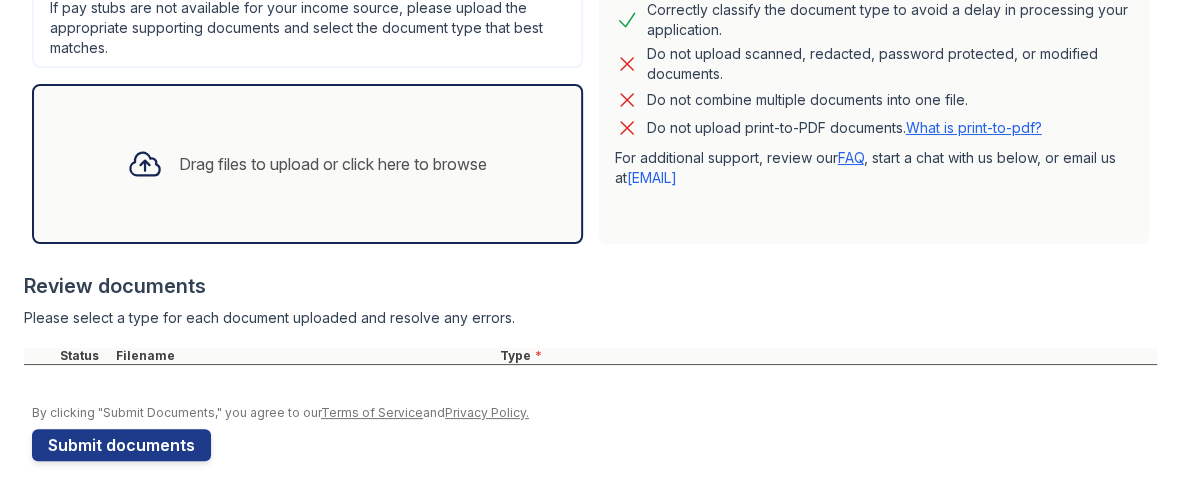 click 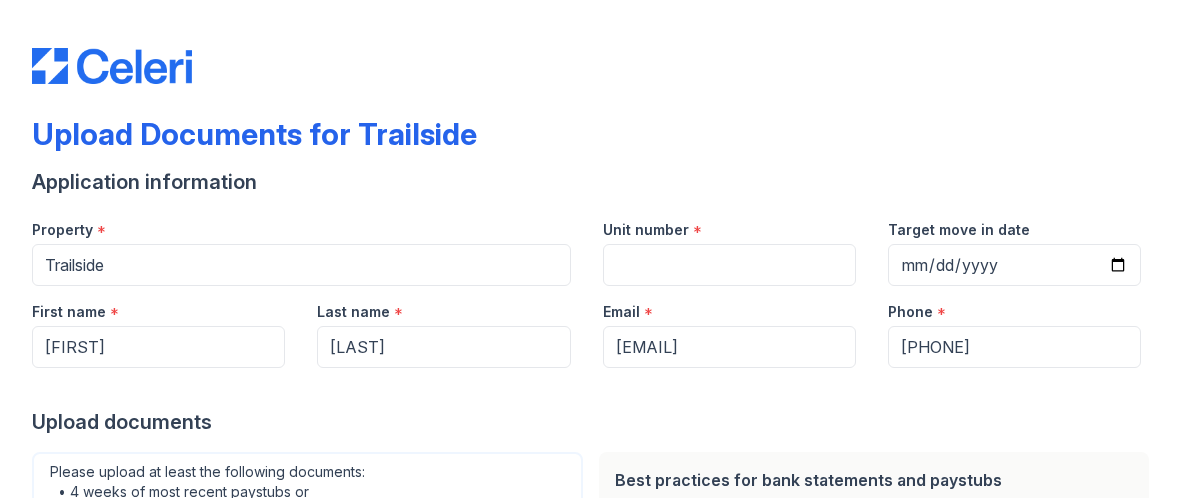 scroll, scrollTop: 0, scrollLeft: 0, axis: both 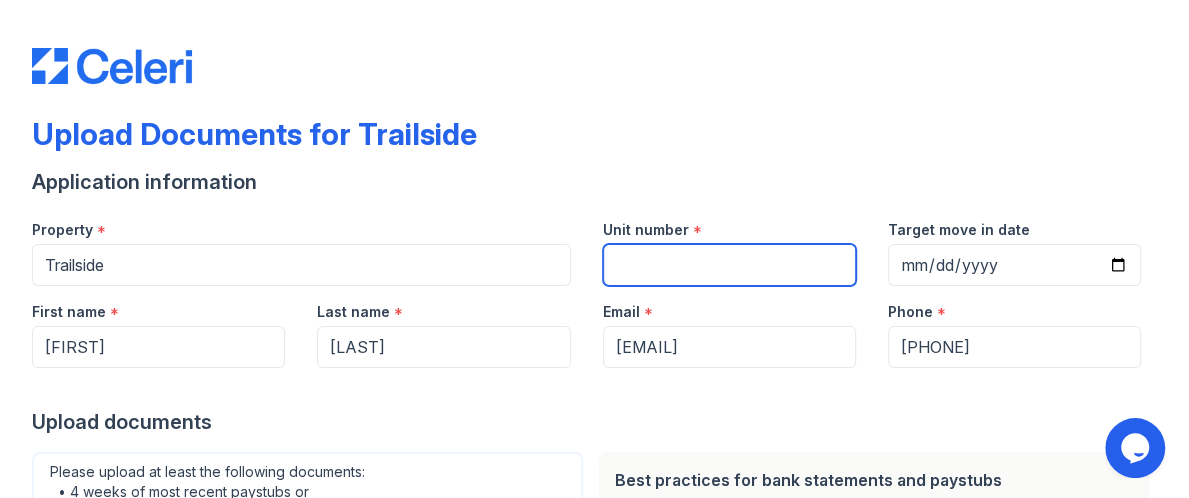 click on "Unit number" at bounding box center [729, 265] 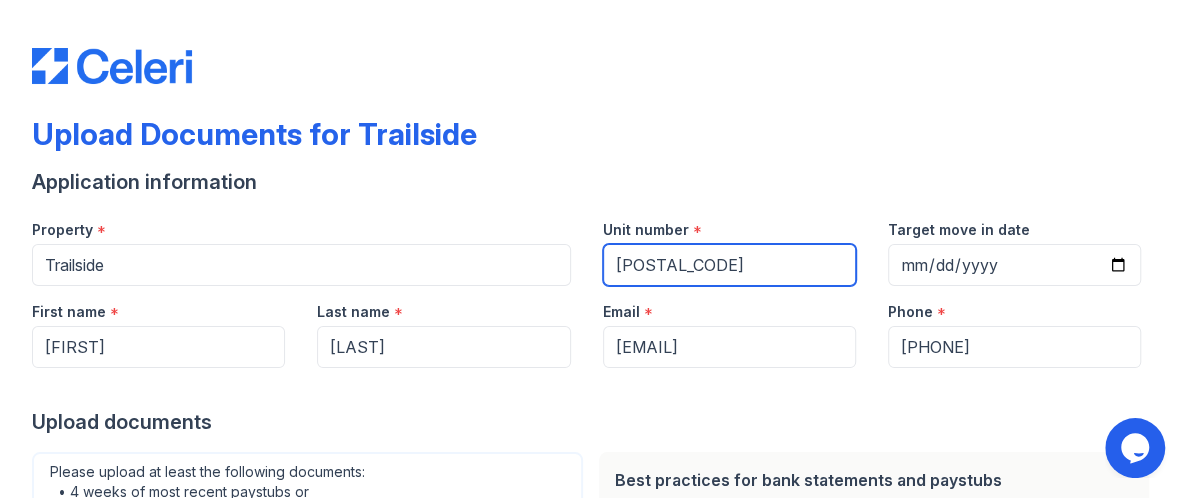 type on "821" 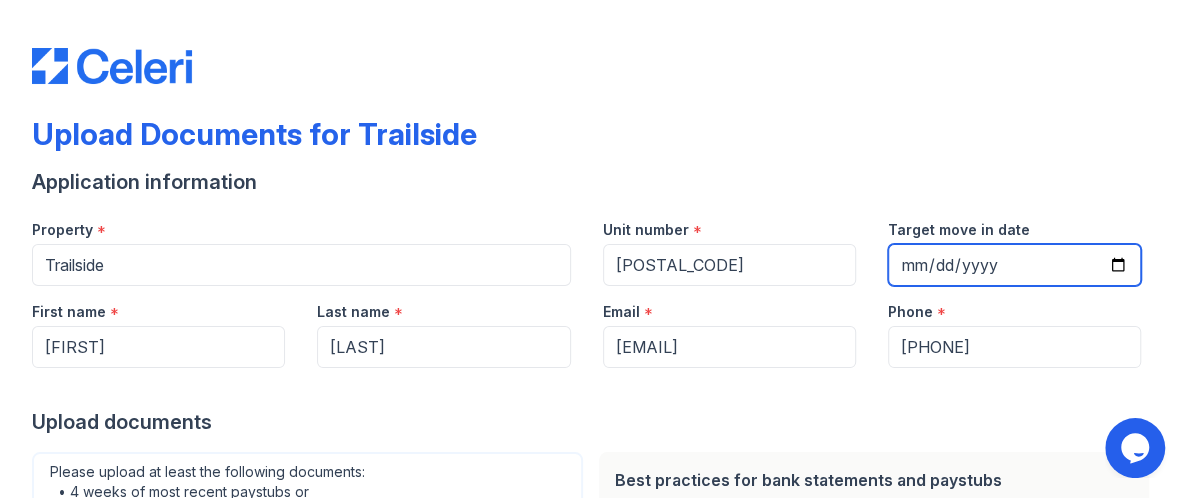 click on "Target move in date" at bounding box center (1014, 265) 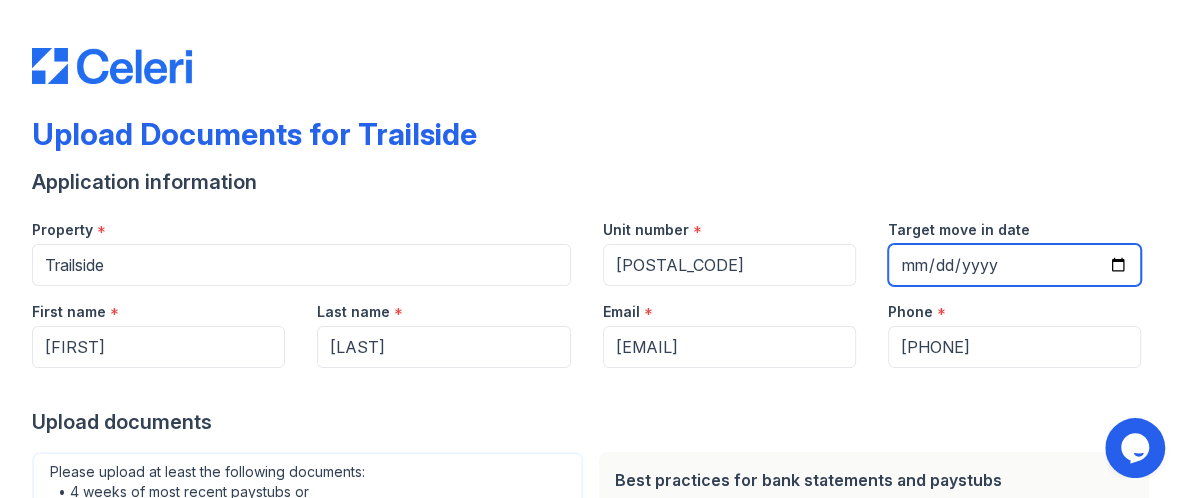 type on "[DATE]" 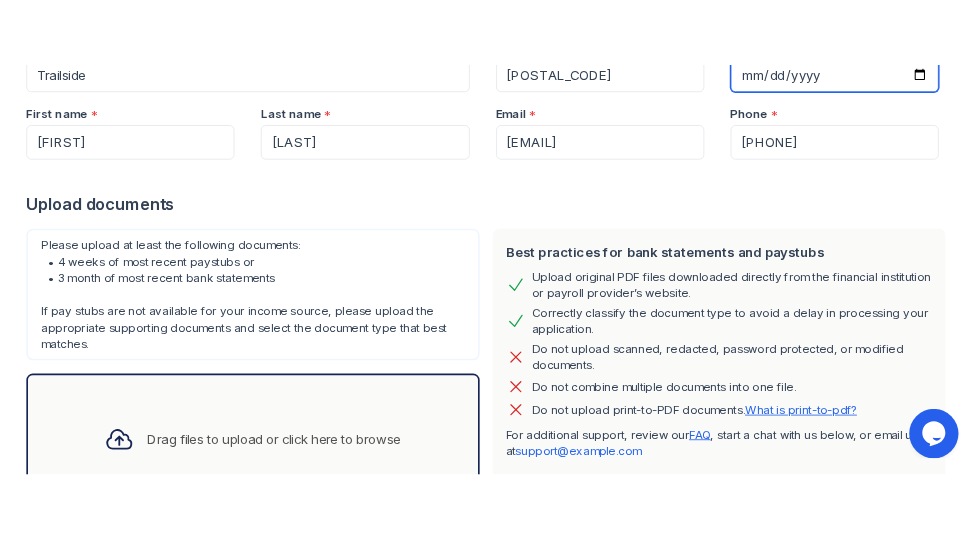 scroll, scrollTop: 412, scrollLeft: 0, axis: vertical 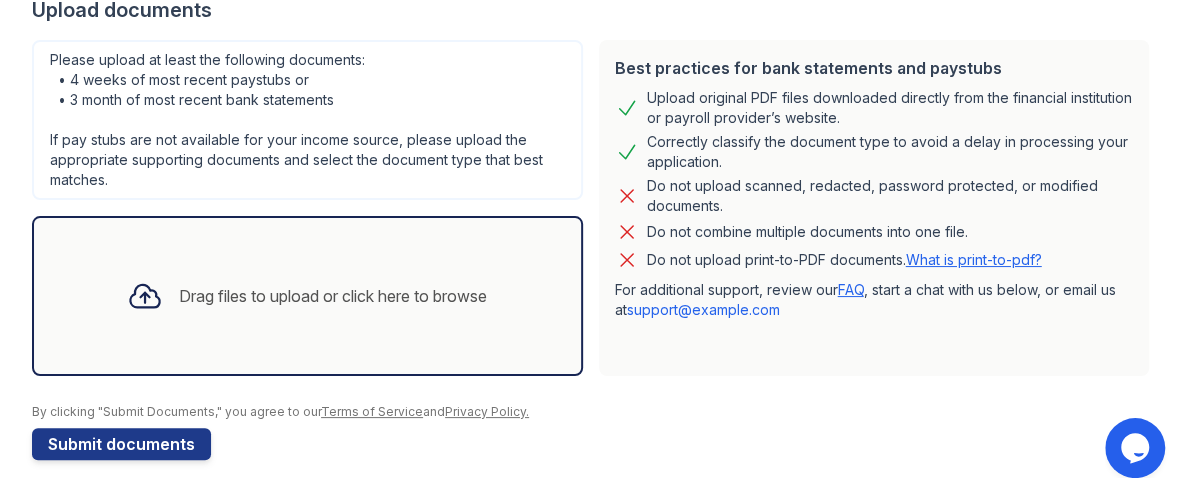 click on "Drag files to upload or click here to browse" at bounding box center [333, 296] 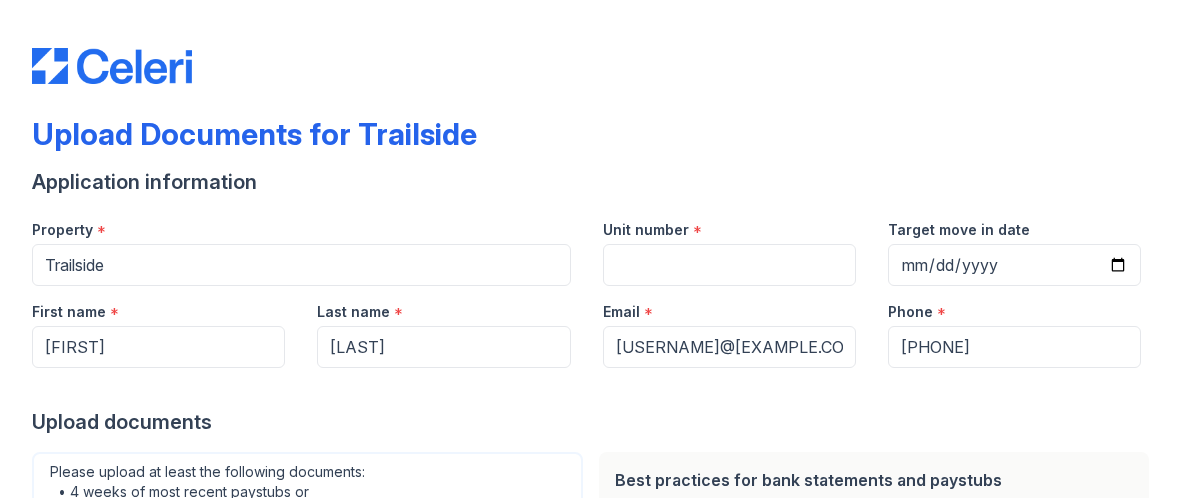 scroll, scrollTop: 0, scrollLeft: 0, axis: both 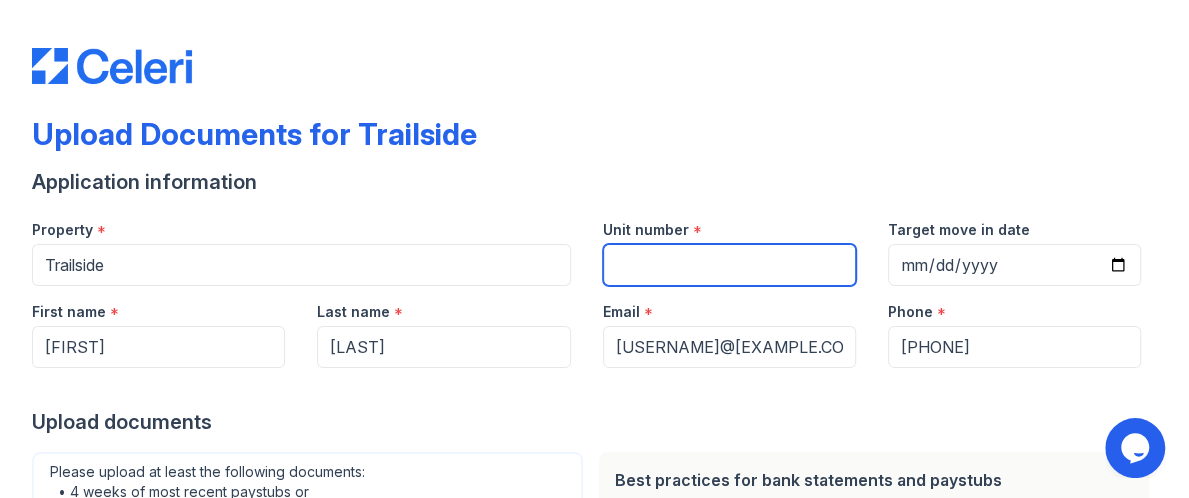 click on "Unit number" at bounding box center (729, 265) 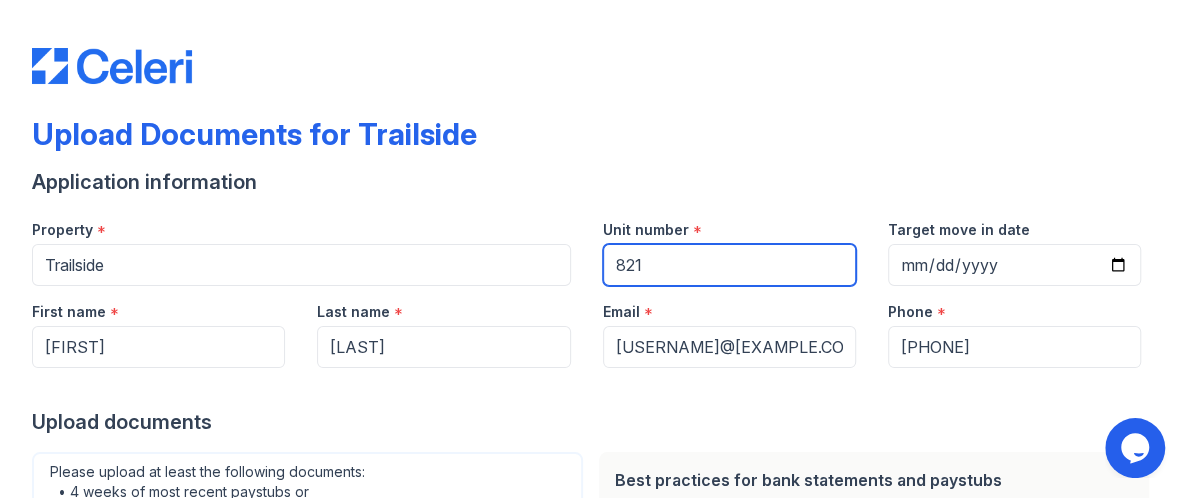 type on "821" 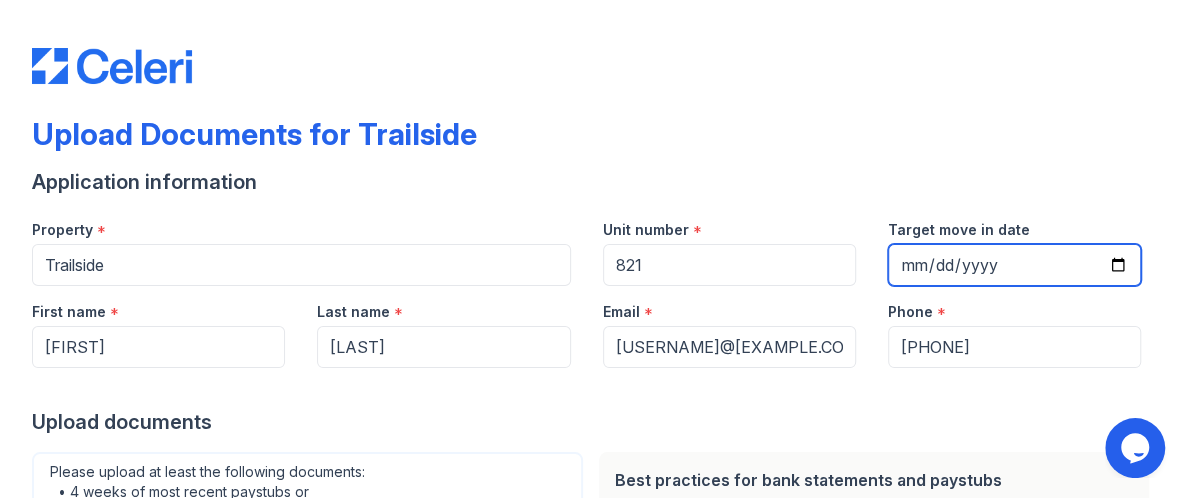 click on "Target move in date" at bounding box center (1014, 265) 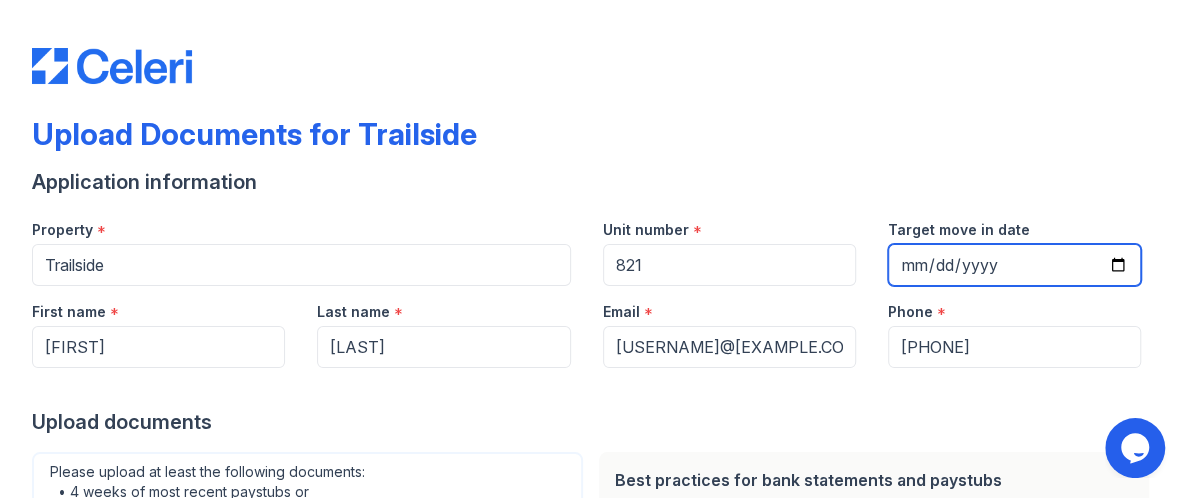 type on "[DATE]" 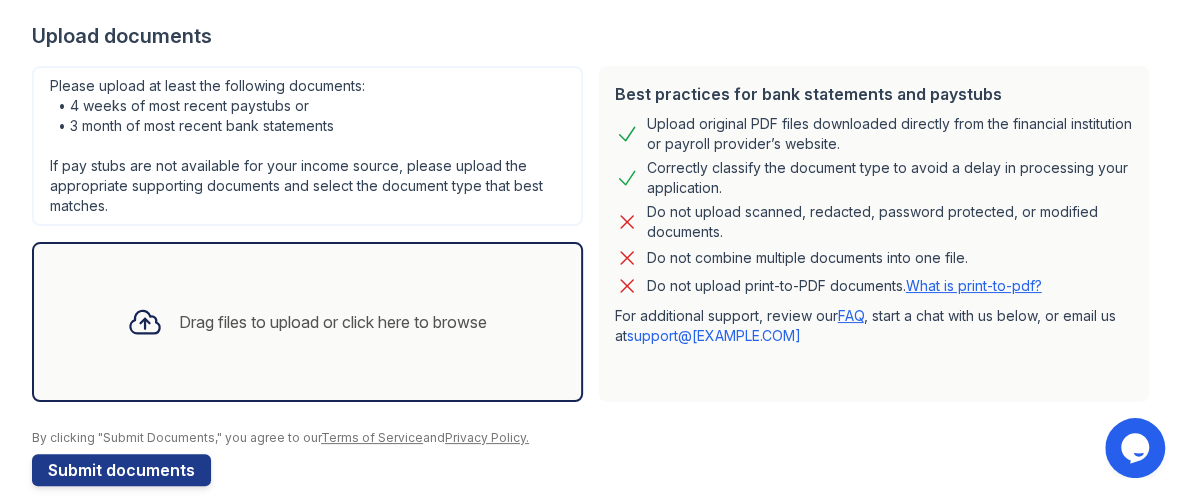 scroll, scrollTop: 412, scrollLeft: 0, axis: vertical 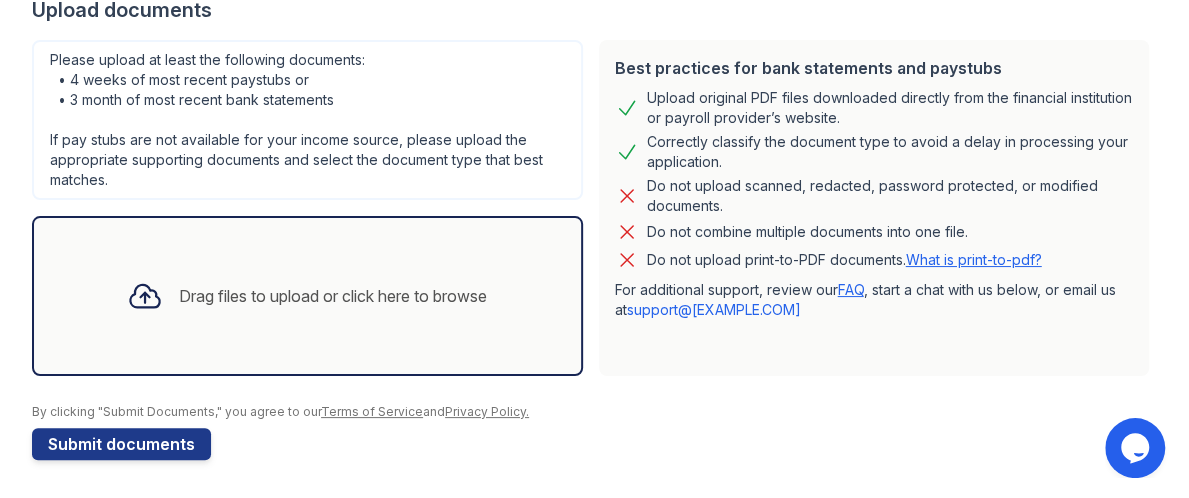 click on "support@[EXAMPLE.COM]" at bounding box center (714, 309) 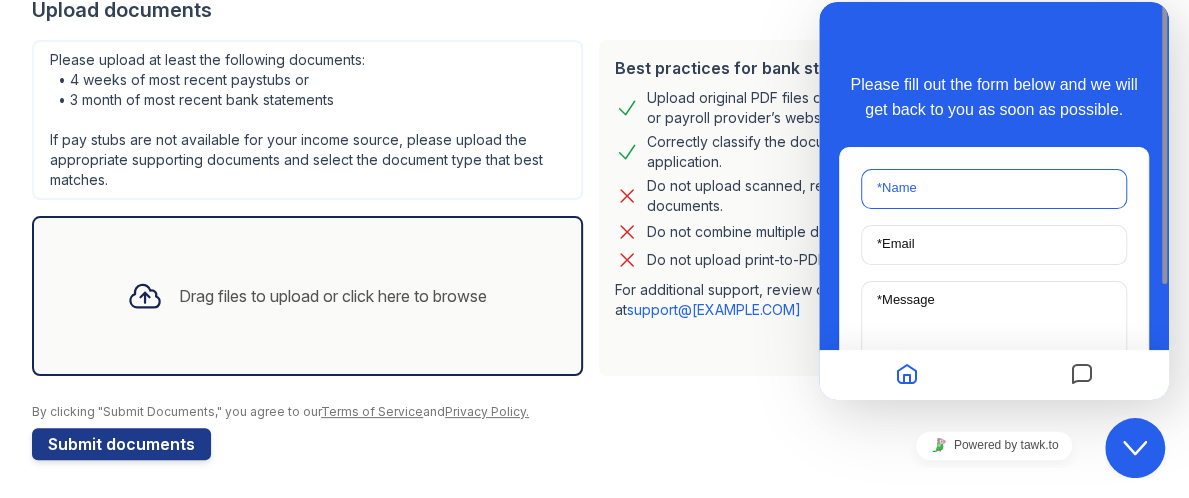 click on "*  Name" at bounding box center [994, 189] 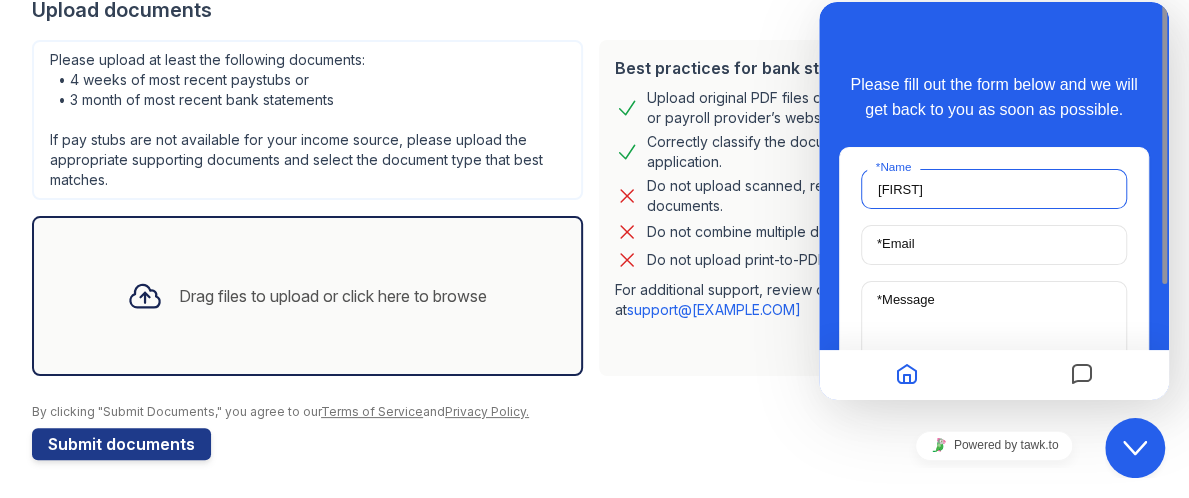 type on "[FIRST]" 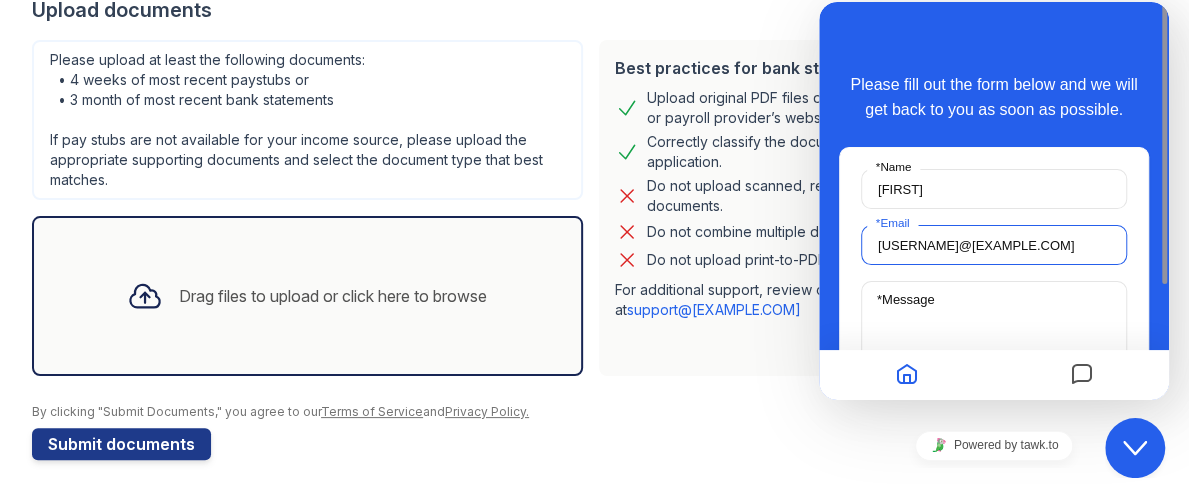 type on "[USERNAME]@[EXAMPLE.COM]" 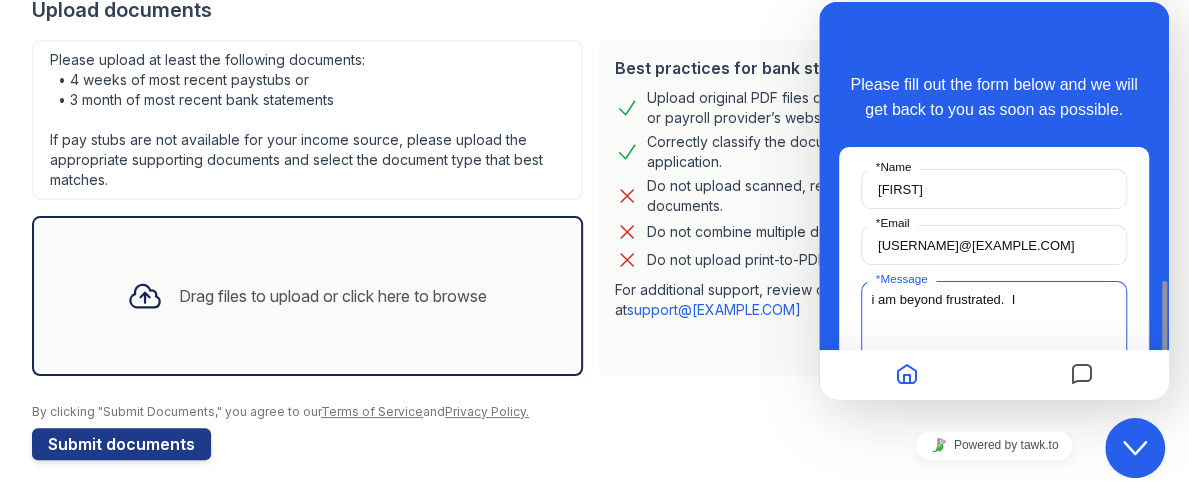 scroll, scrollTop: 163, scrollLeft: 0, axis: vertical 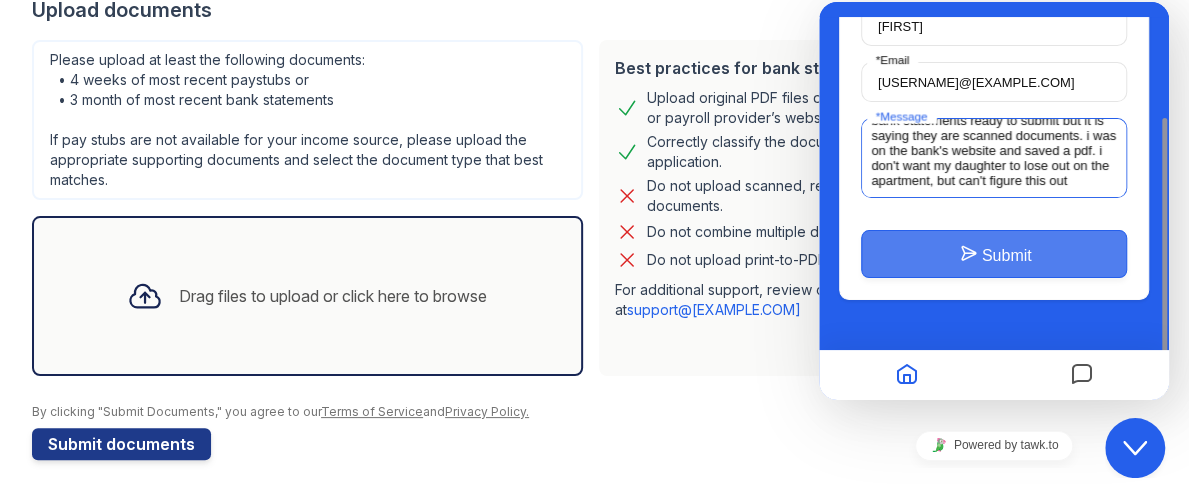 type on "i am beyond frustrated. i have no idea to submit the information. i thought i had the bank statements ready to submit but it is saying they are scanned documents. i was on the bank's website and saved a pdf. i don't want my daughter to lose out on the apartment, but can't figure this out" 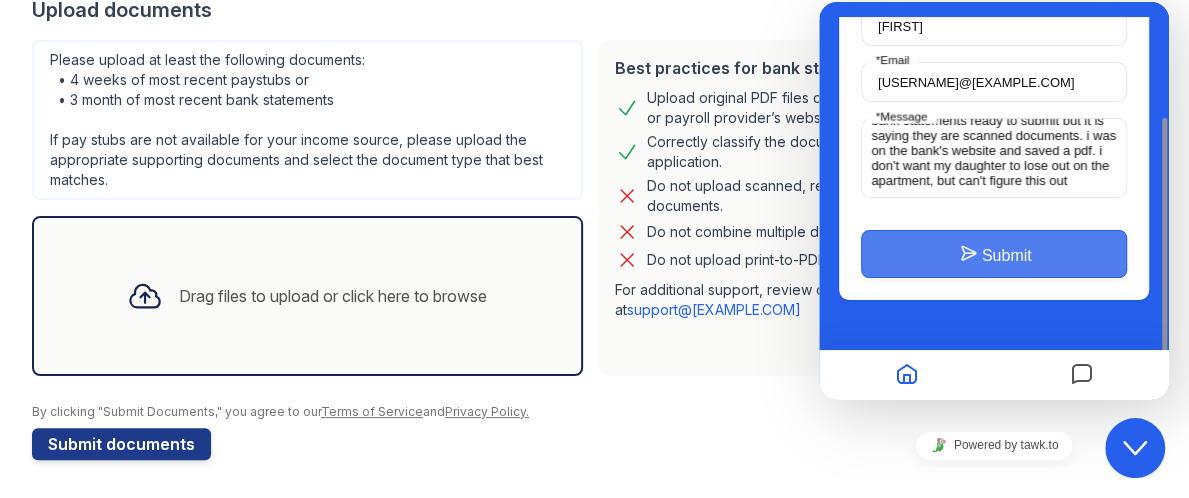 click on "Submit" at bounding box center [994, 254] 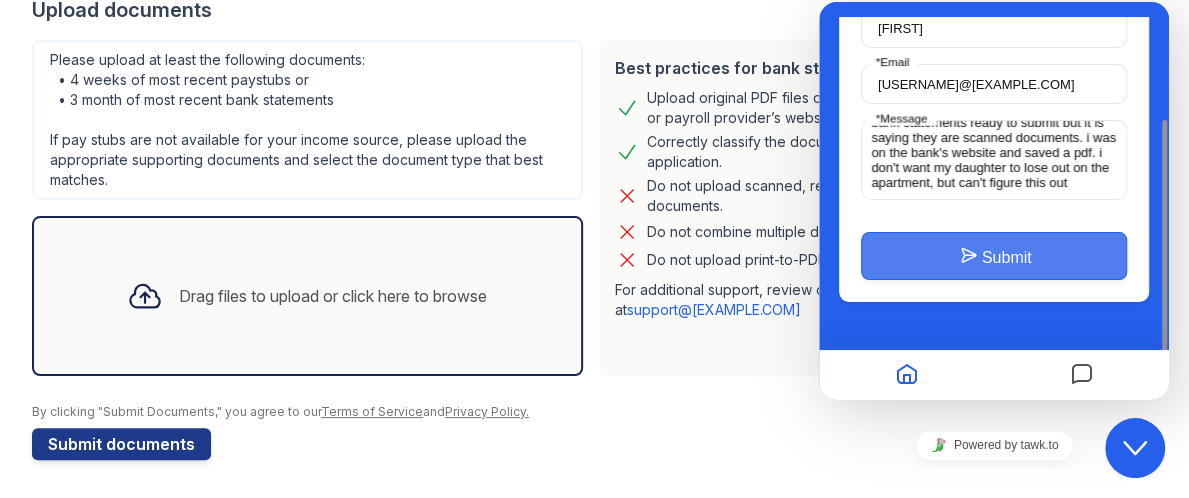 scroll, scrollTop: 0, scrollLeft: 0, axis: both 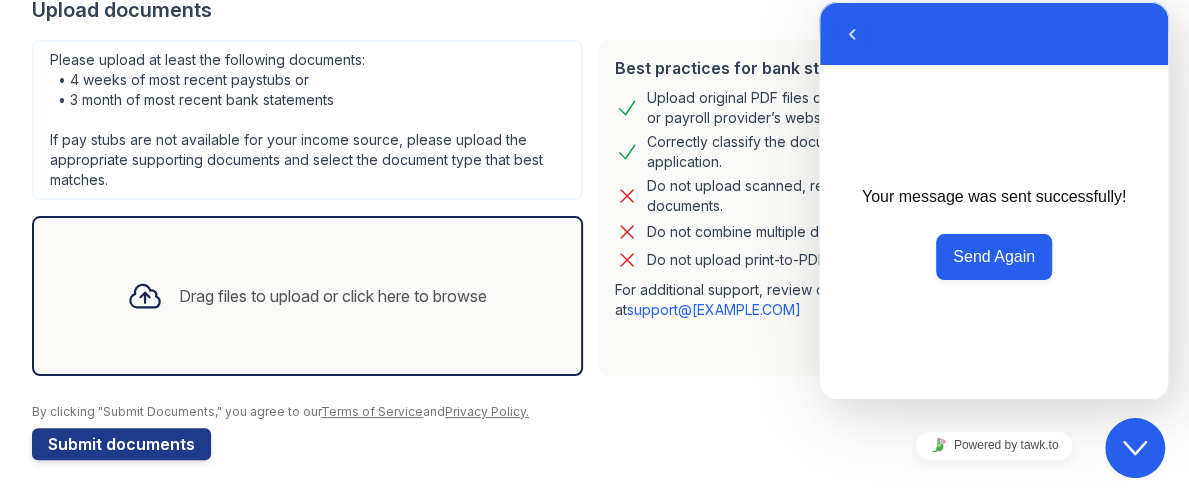 click on "Please upload at least the following documents:
• 4 weeks of most recent paystubs or
• 3 month of most recent bank statements
If pay stubs are not available for your income source, please upload the appropriate supporting documents and select the document type that best matches." at bounding box center (307, 120) 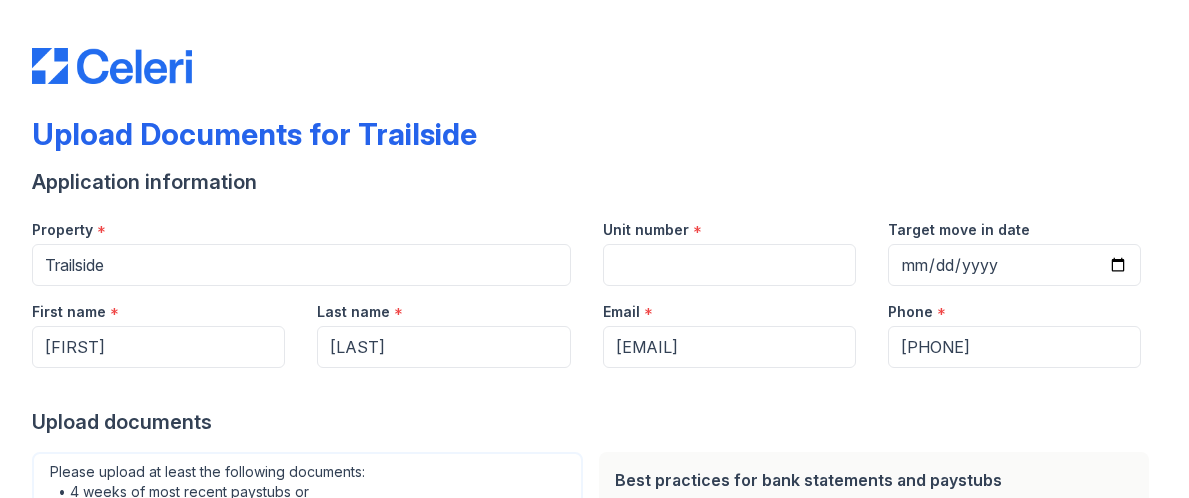 scroll, scrollTop: 0, scrollLeft: 0, axis: both 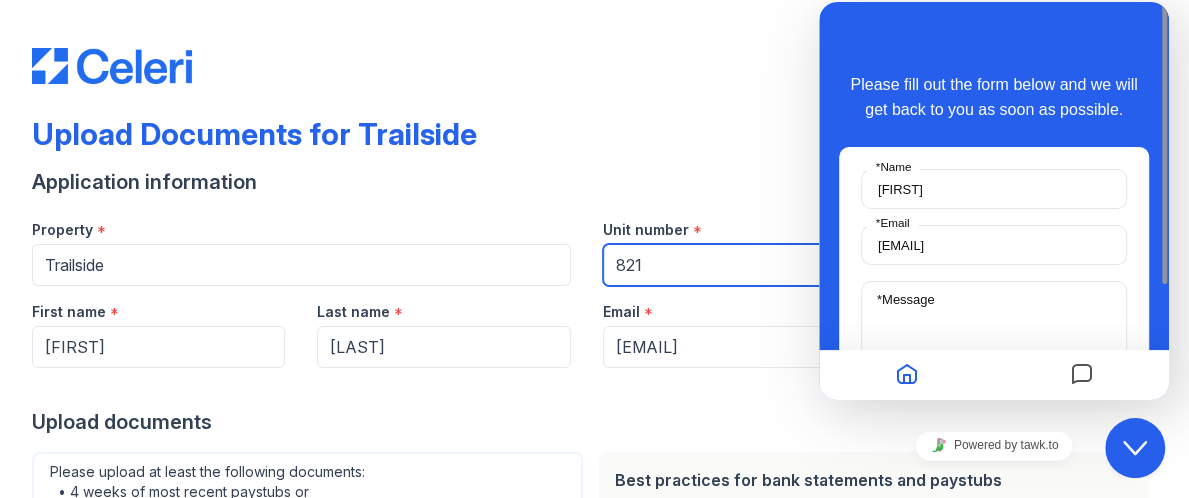 type on "821" 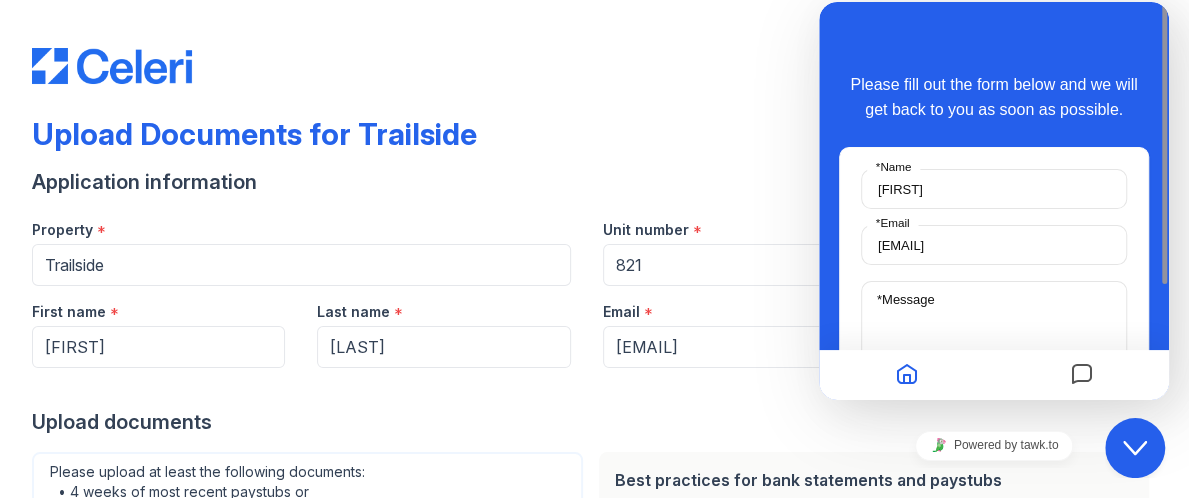 click on "Upload Documents for
Trailside" at bounding box center [594, 142] 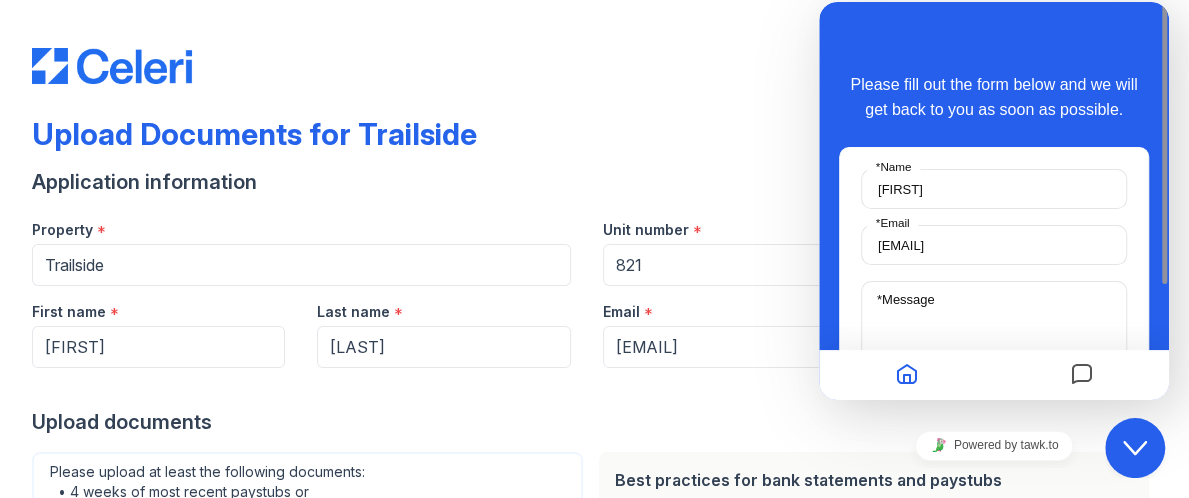 click on "Upload Documents for
Trailside" at bounding box center (594, 142) 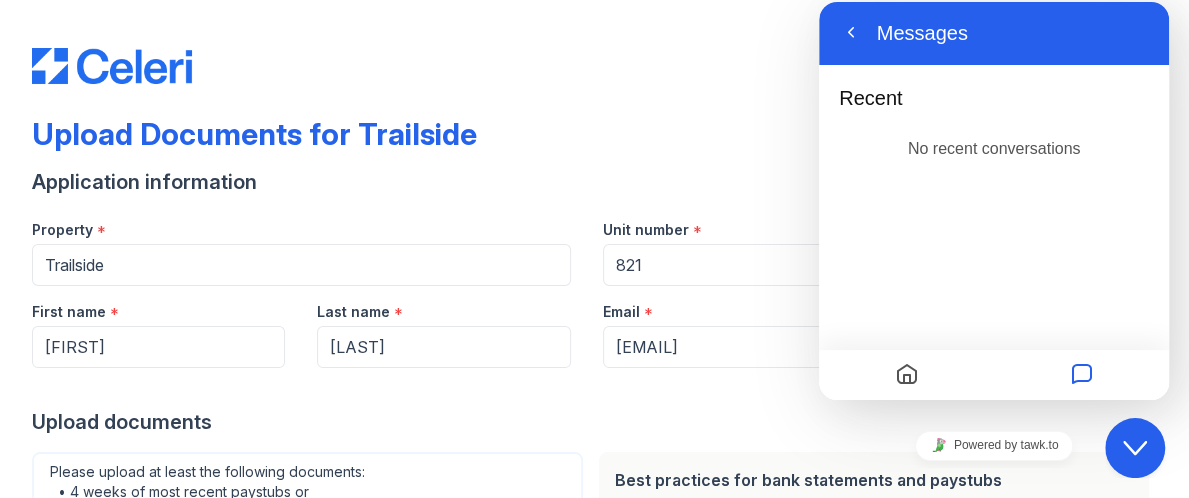 click on "Unit number
*" at bounding box center (729, 224) 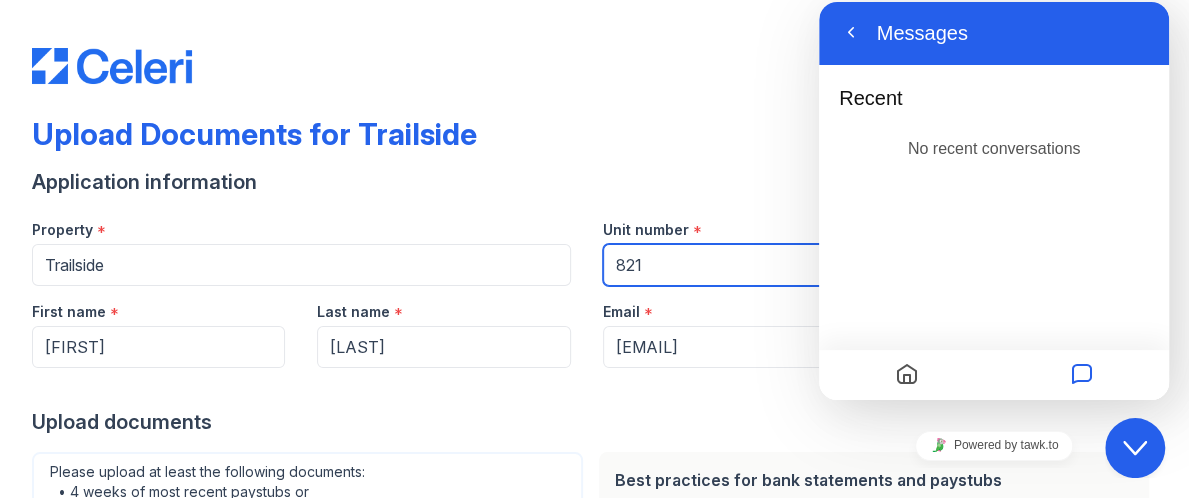 click on "821" at bounding box center [729, 265] 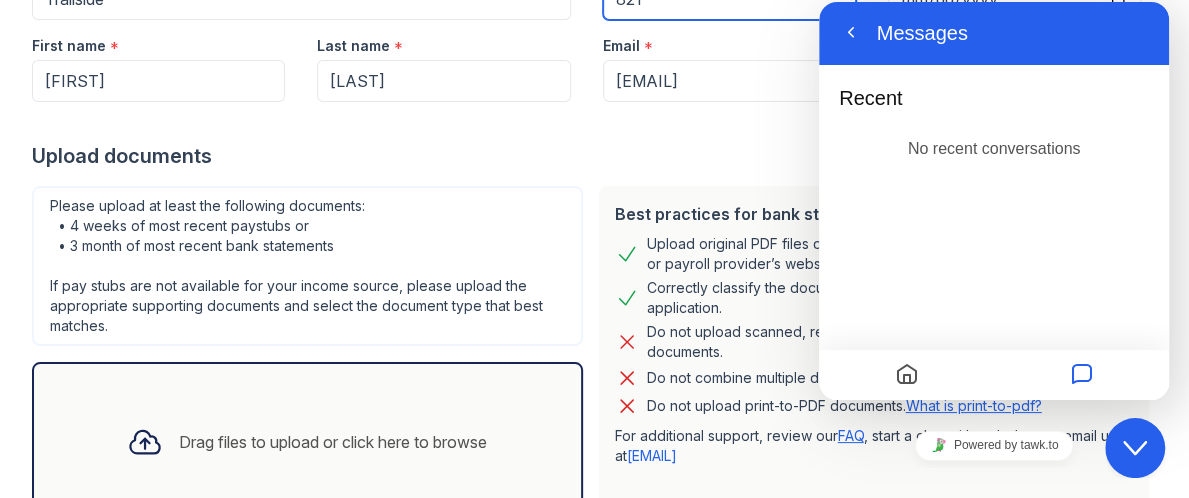 scroll, scrollTop: 263, scrollLeft: 0, axis: vertical 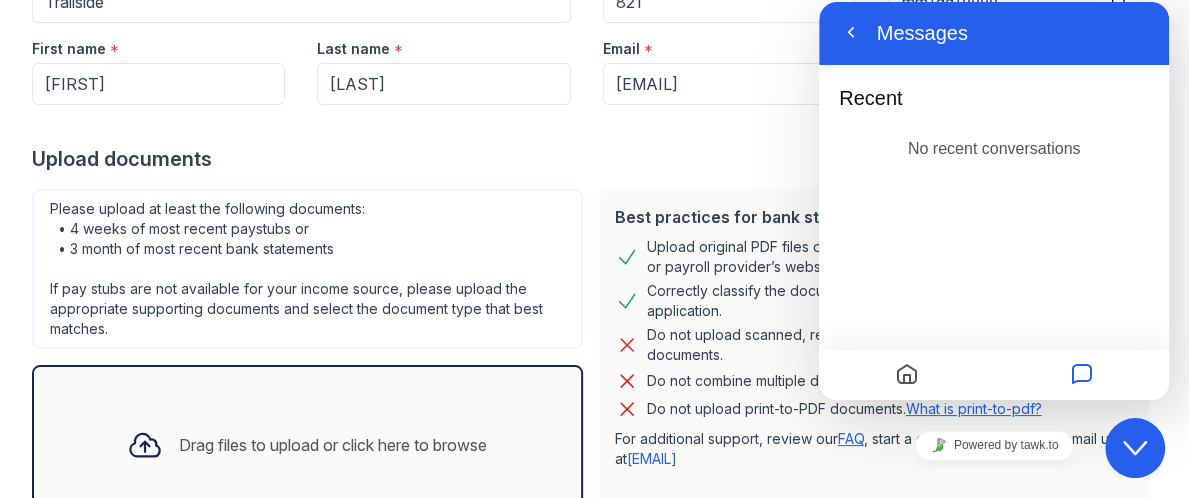 click at bounding box center (907, 375) 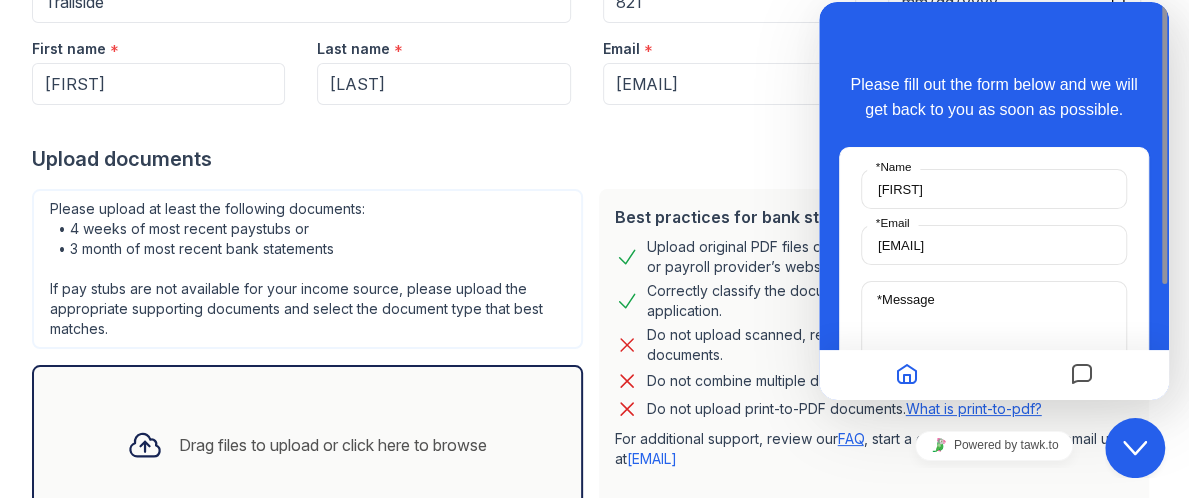 click on "Best practices for bank statements and paystubs
Upload original PDF files downloaded directly from the financial institution or payroll provider’s website.
Correctly classify the document type to avoid a delay in processing your application.
Do not upload scanned, redacted, password protected, or modified documents.
Do not combine multiple documents into one file.
Do not upload print-to-PDF documents.
What is print-to-pdf?
For additional support, review our
FAQ ,
start a chat with us below, or email us at
[EMAIL]" at bounding box center (874, 357) 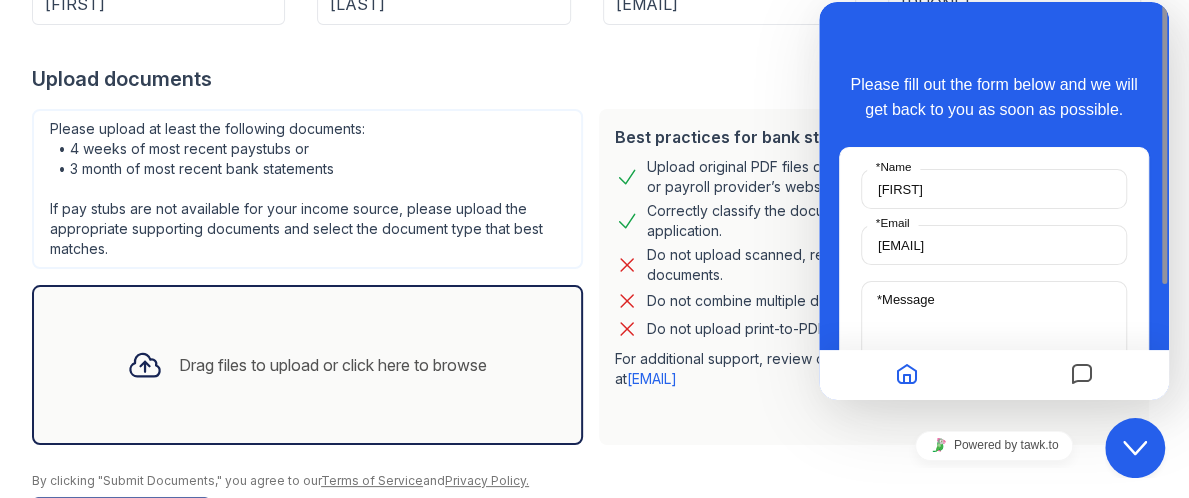 scroll, scrollTop: 412, scrollLeft: 0, axis: vertical 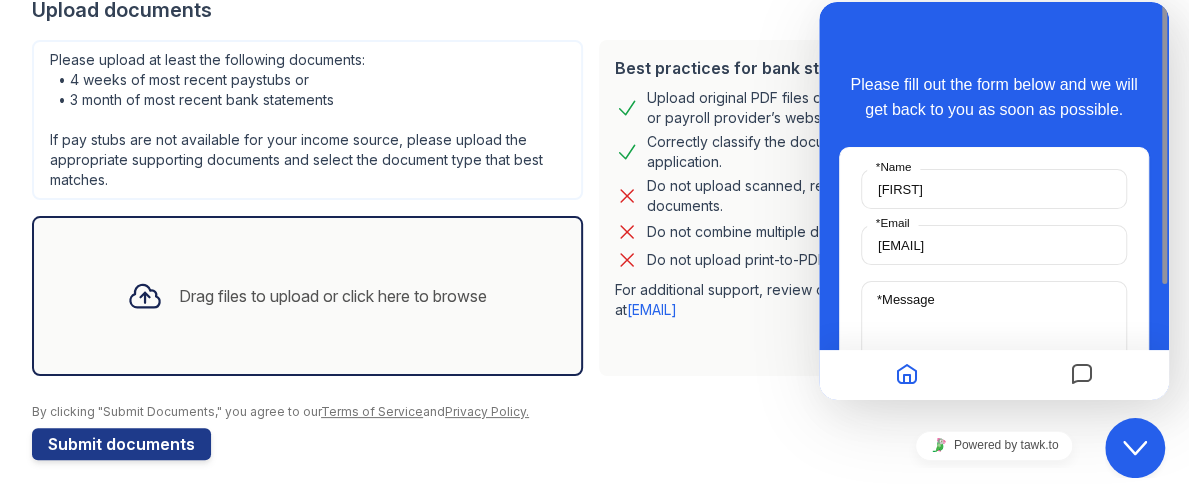 click on "Drag files to upload or click here to browse" at bounding box center [333, 296] 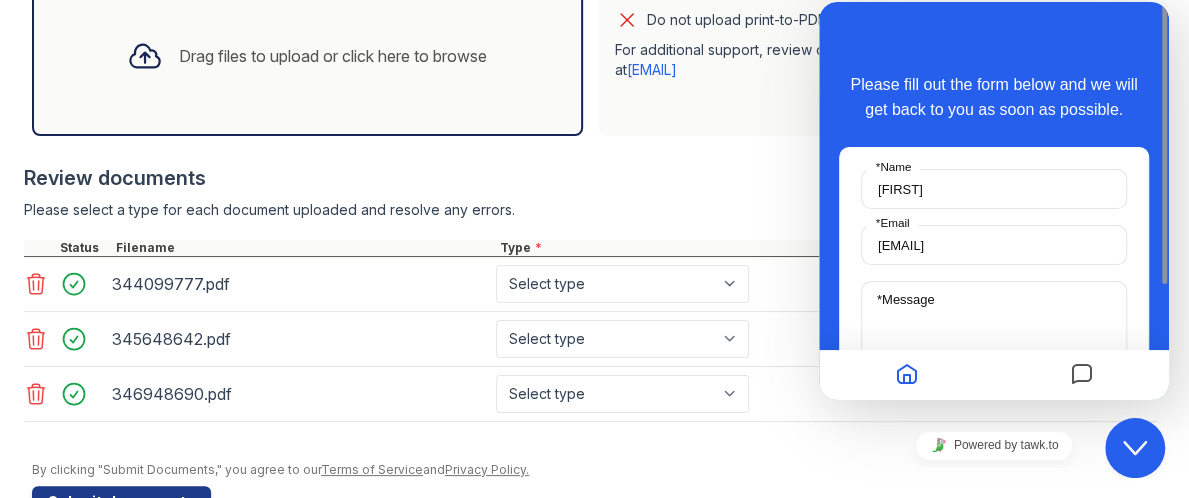 scroll, scrollTop: 216, scrollLeft: 0, axis: vertical 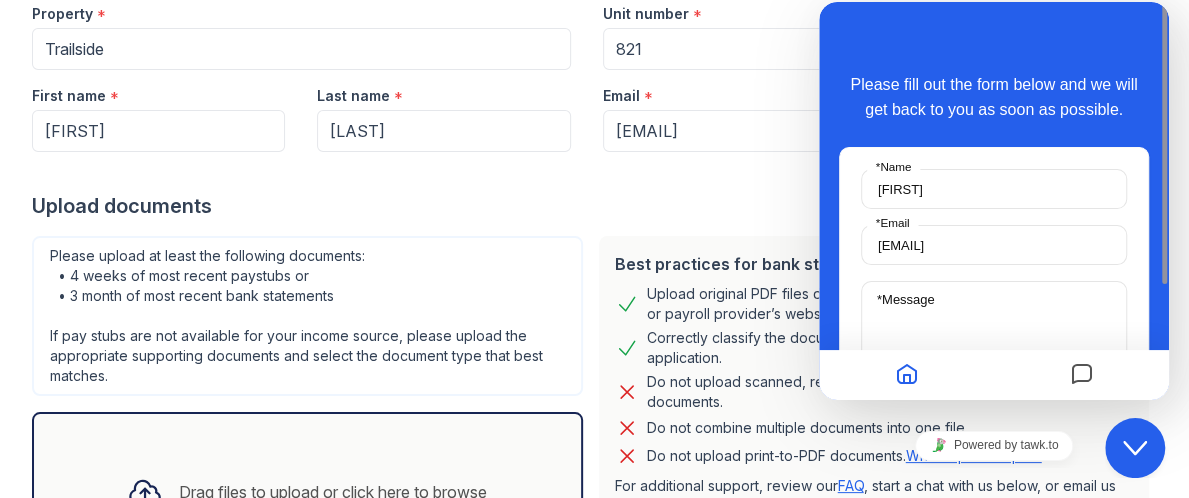 click on "Close Chat This icon closes the chat window." 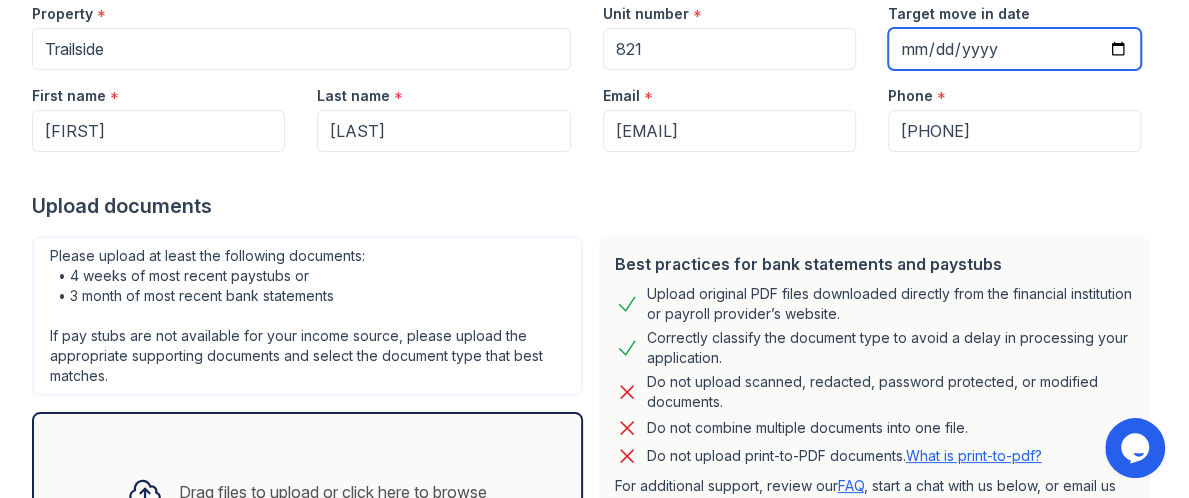 click on "Target move in date" at bounding box center [1014, 49] 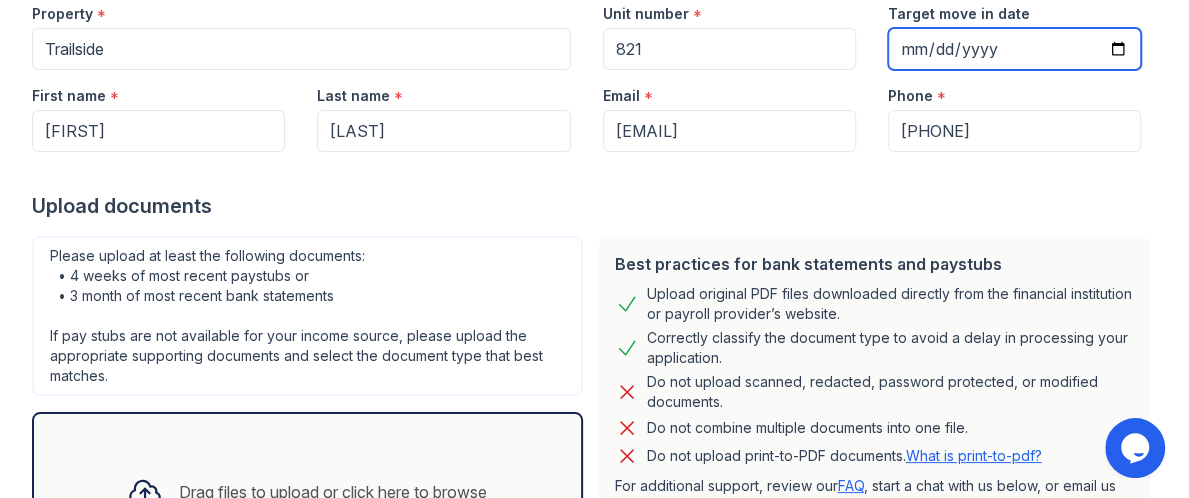 type on "[DATE]" 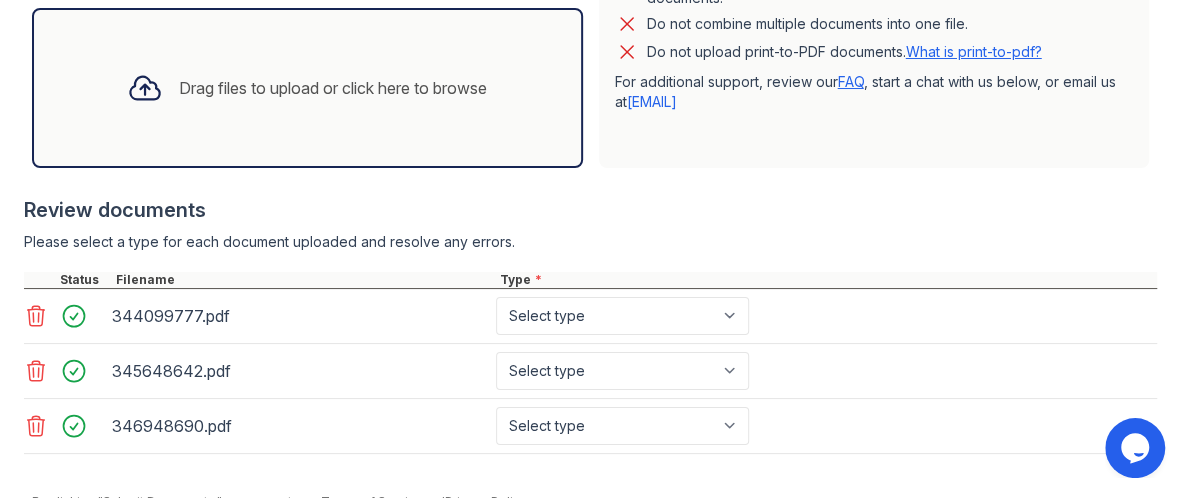 scroll, scrollTop: 629, scrollLeft: 0, axis: vertical 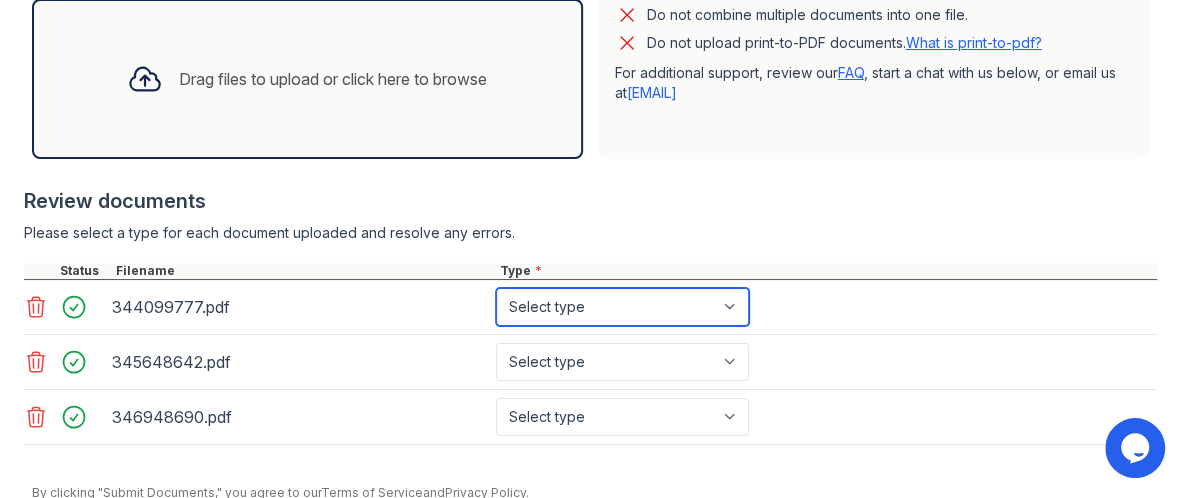 click on "Select type
Paystub
Bank Statement
Offer Letter
Tax Documents
Benefit Award Letter
Investment Account Statement
Other" at bounding box center (622, 307) 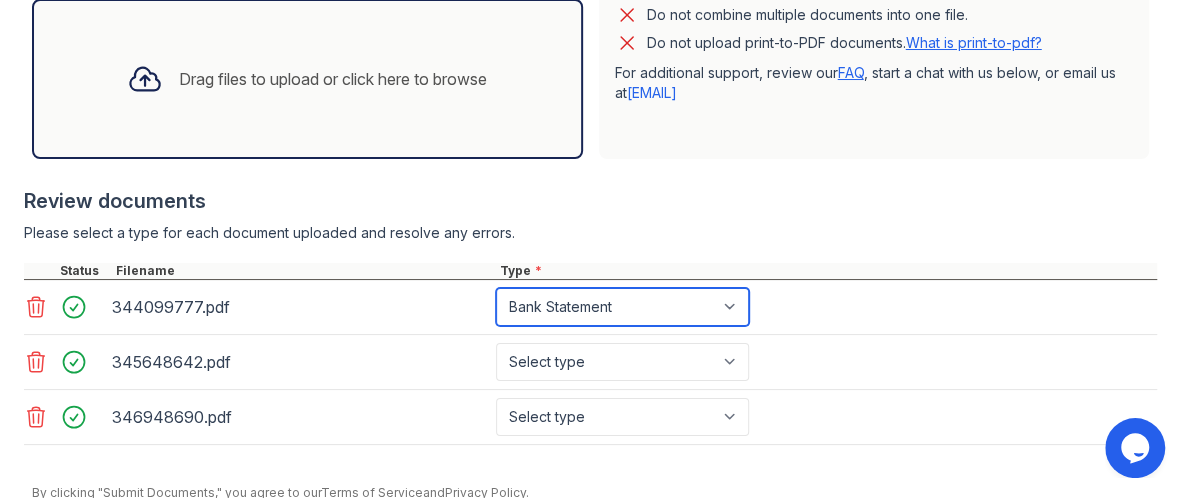 click on "Select type
Paystub
Bank Statement
Offer Letter
Tax Documents
Benefit Award Letter
Investment Account Statement
Other" at bounding box center [622, 307] 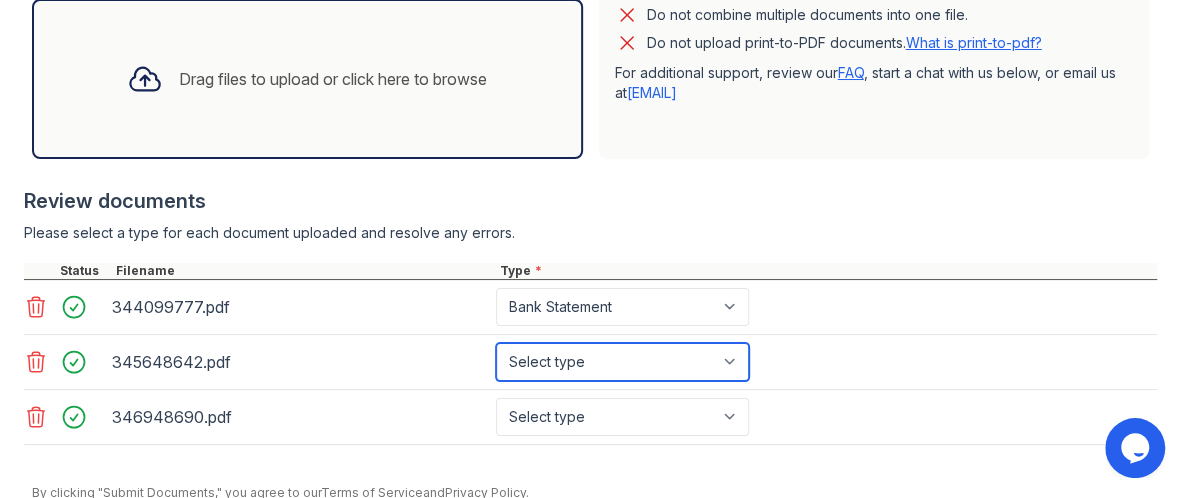 click on "Select type
Paystub
Bank Statement
Offer Letter
Tax Documents
Benefit Award Letter
Investment Account Statement
Other" at bounding box center [622, 362] 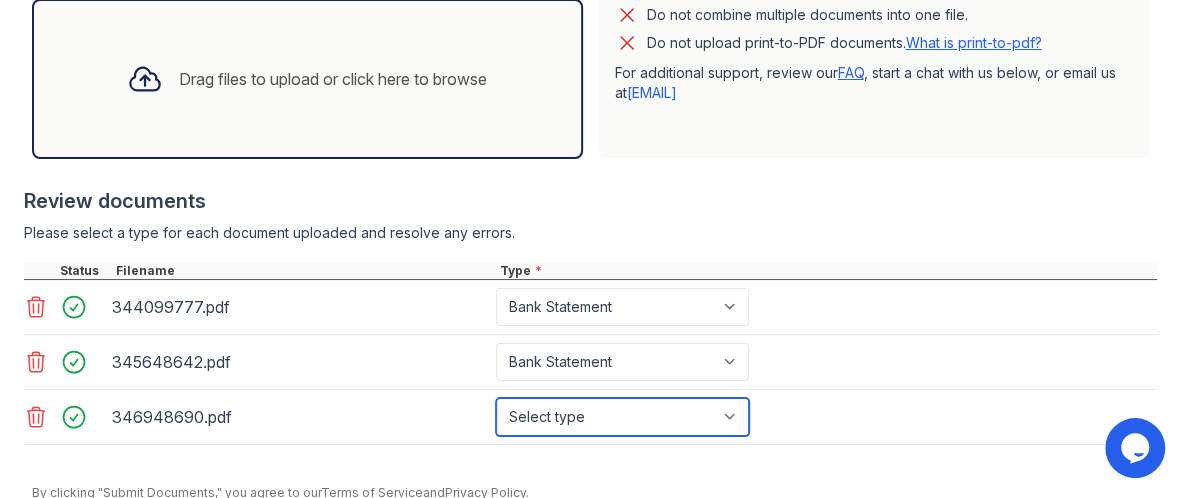 click on "Select type
Paystub
Bank Statement
Offer Letter
Tax Documents
Benefit Award Letter
Investment Account Statement
Other" at bounding box center (622, 417) 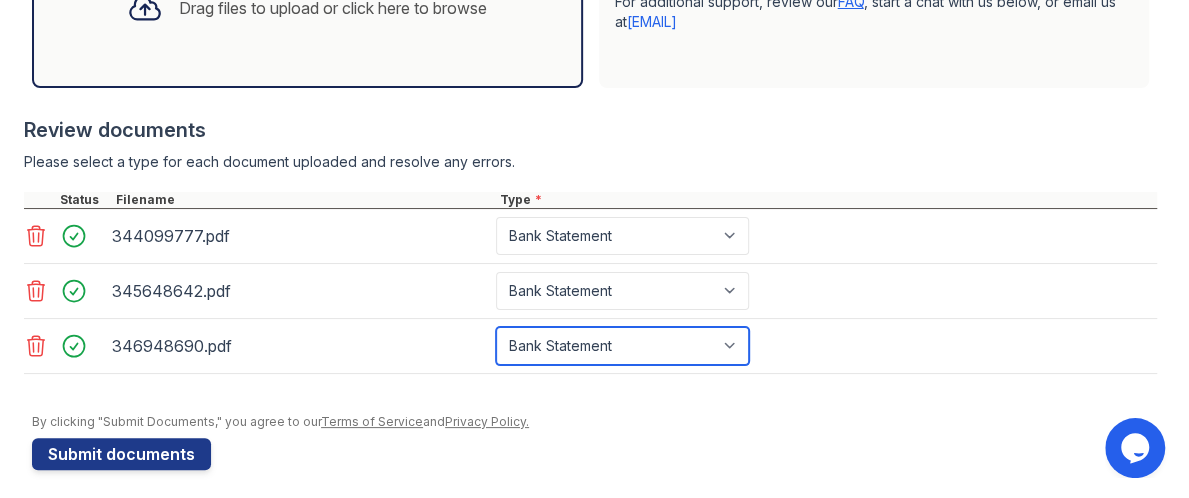 scroll, scrollTop: 708, scrollLeft: 0, axis: vertical 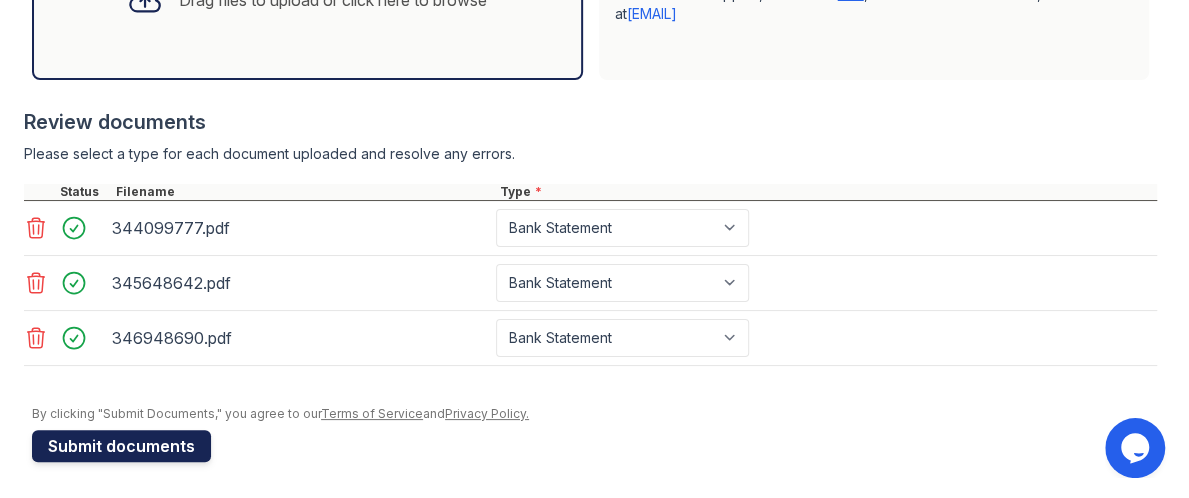 click on "Submit documents" at bounding box center [121, 446] 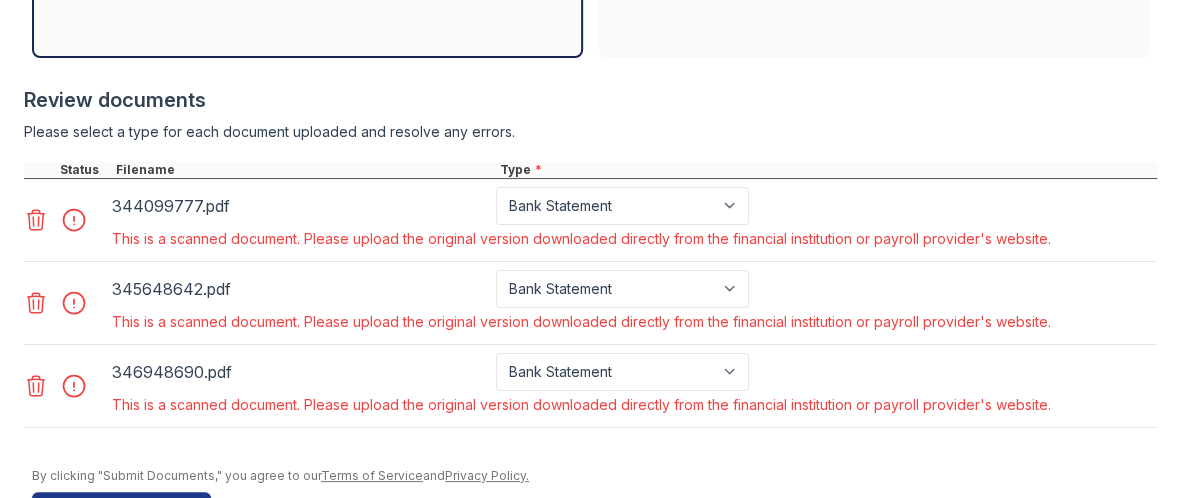 scroll, scrollTop: 848, scrollLeft: 0, axis: vertical 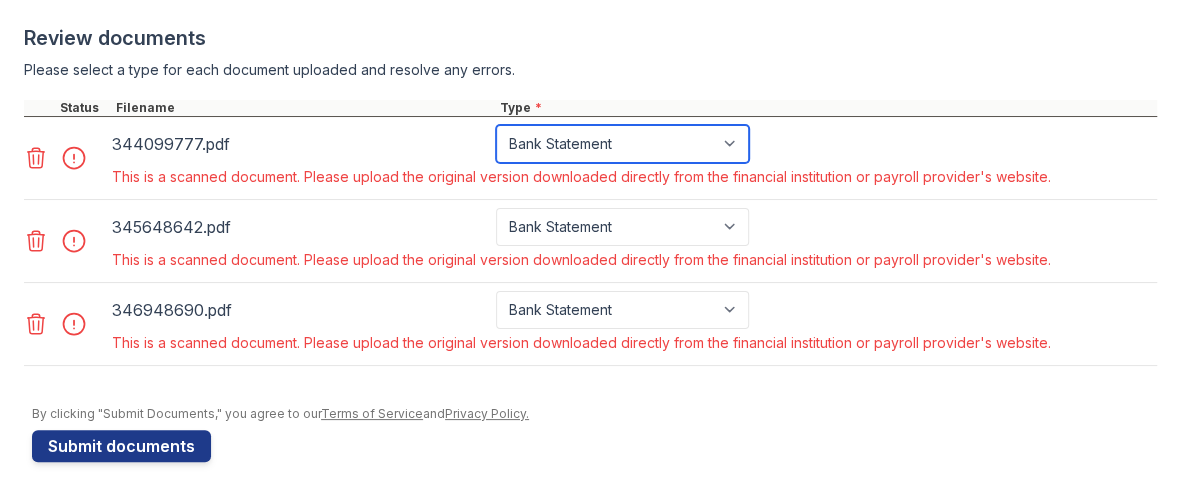 click on "Paystub
Bank Statement
Offer Letter
Tax Documents
Benefit Award Letter
Investment Account Statement
Other" at bounding box center (622, 144) 